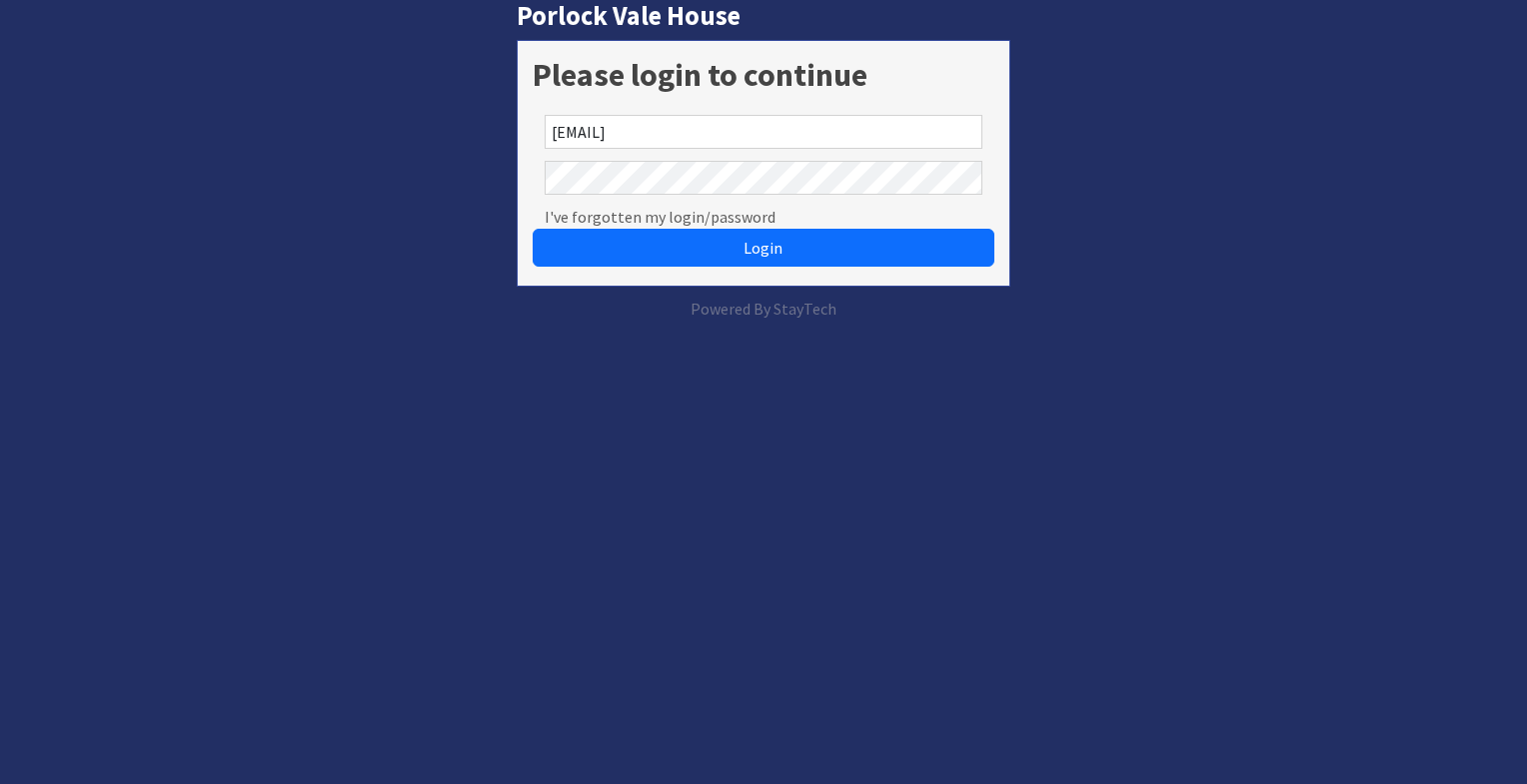 scroll, scrollTop: 0, scrollLeft: 0, axis: both 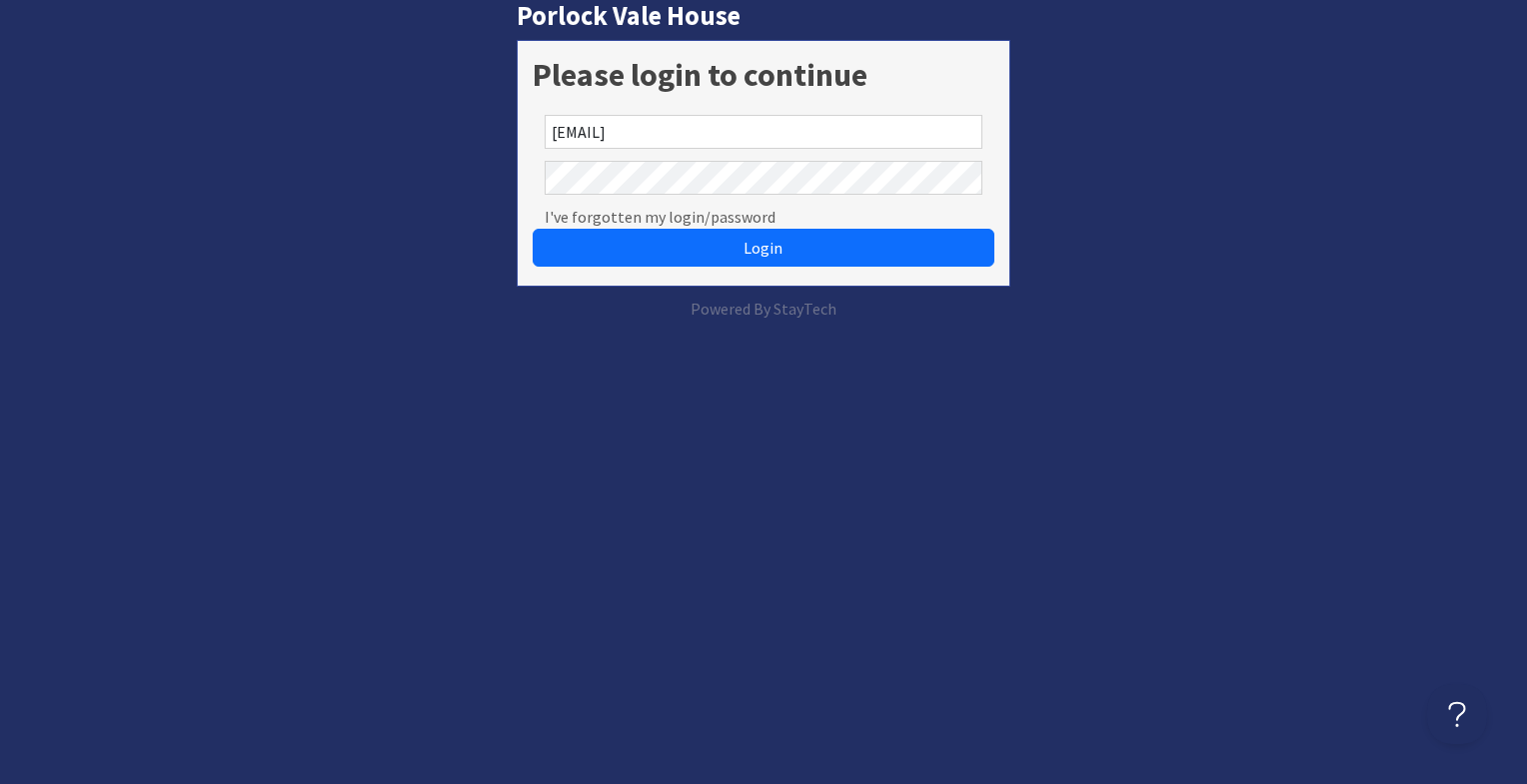 click on "Login" at bounding box center [763, 248] 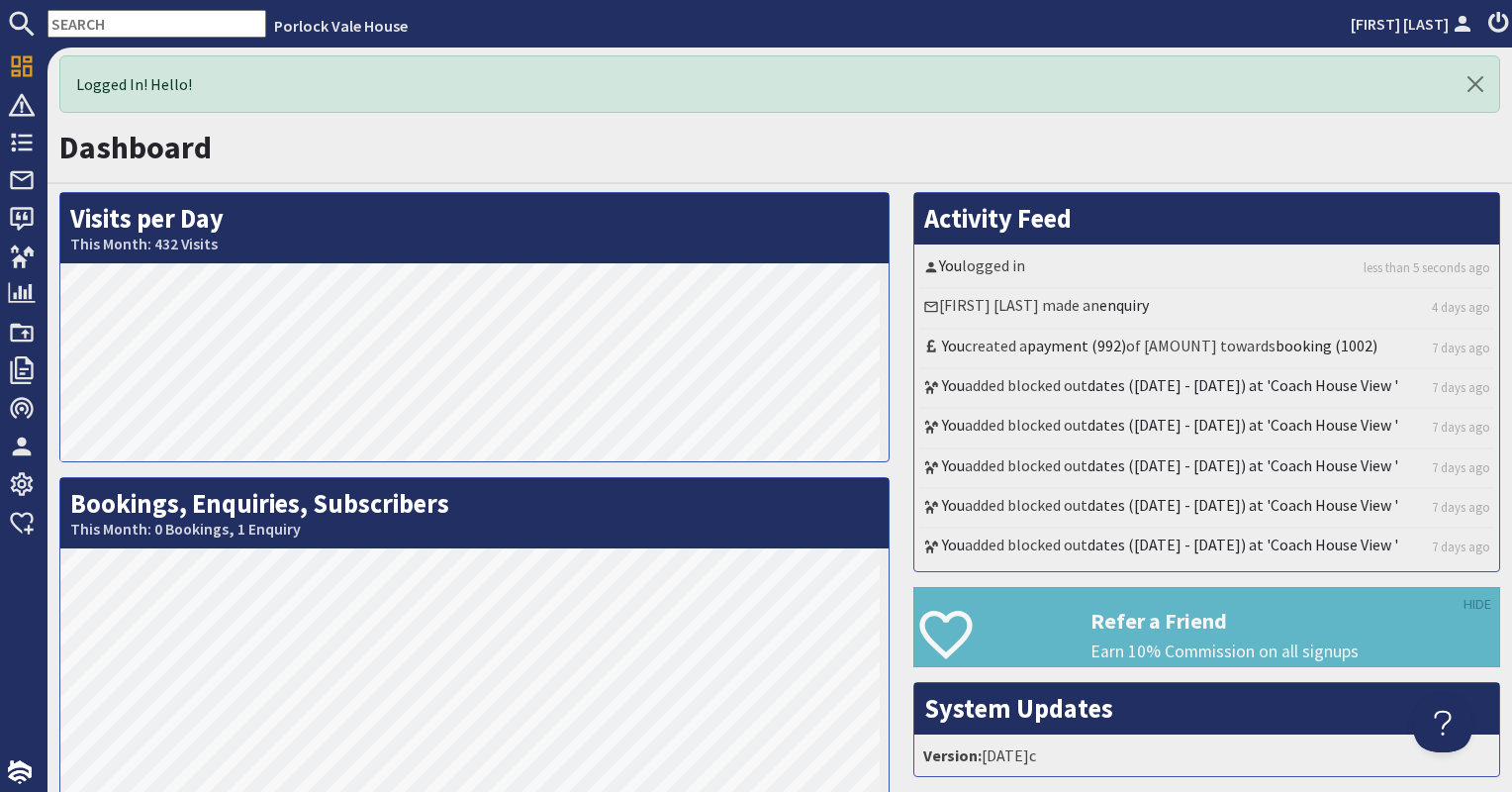scroll, scrollTop: 0, scrollLeft: 0, axis: both 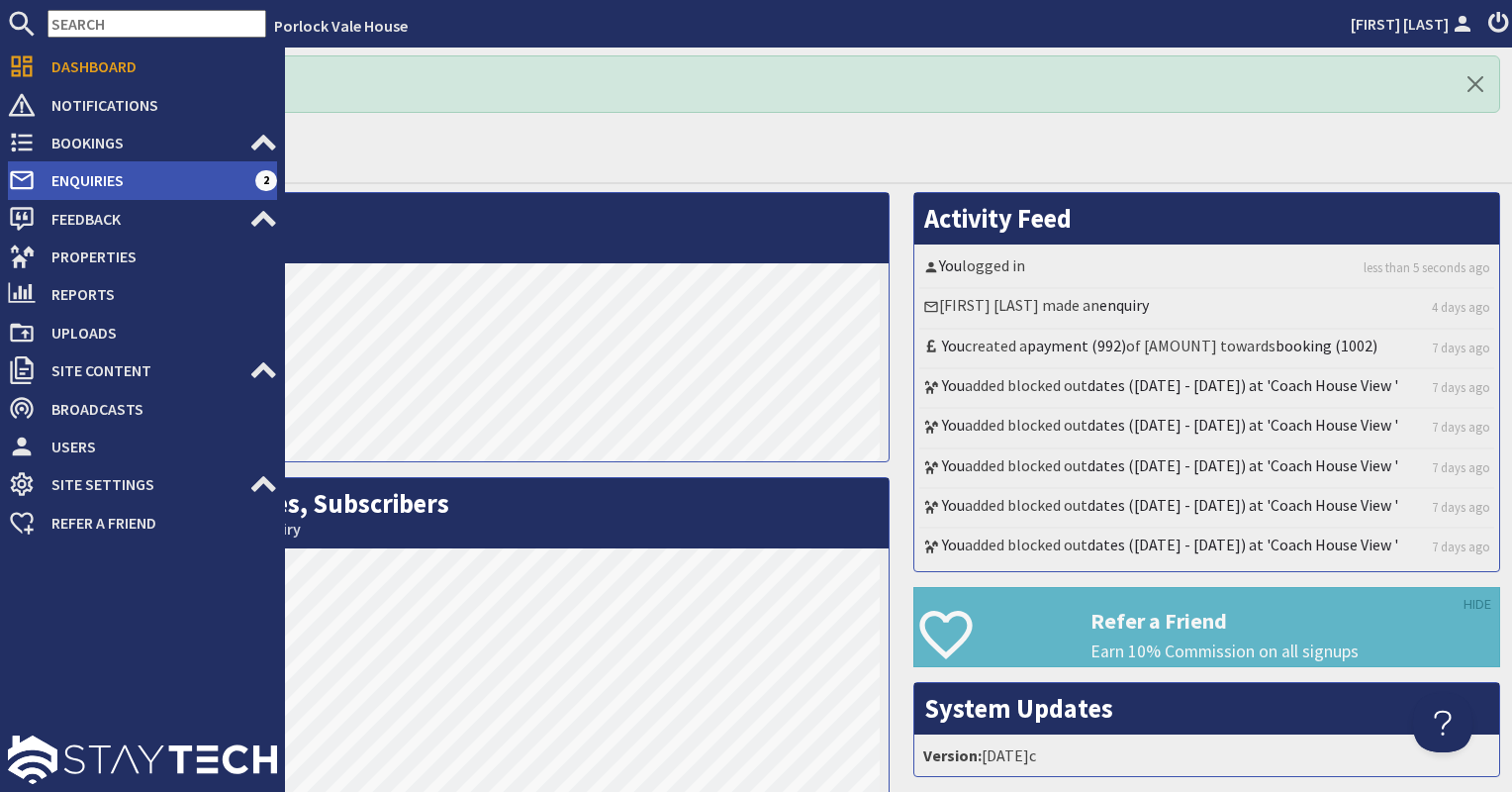 click on "Enquiries" at bounding box center (145, 180) 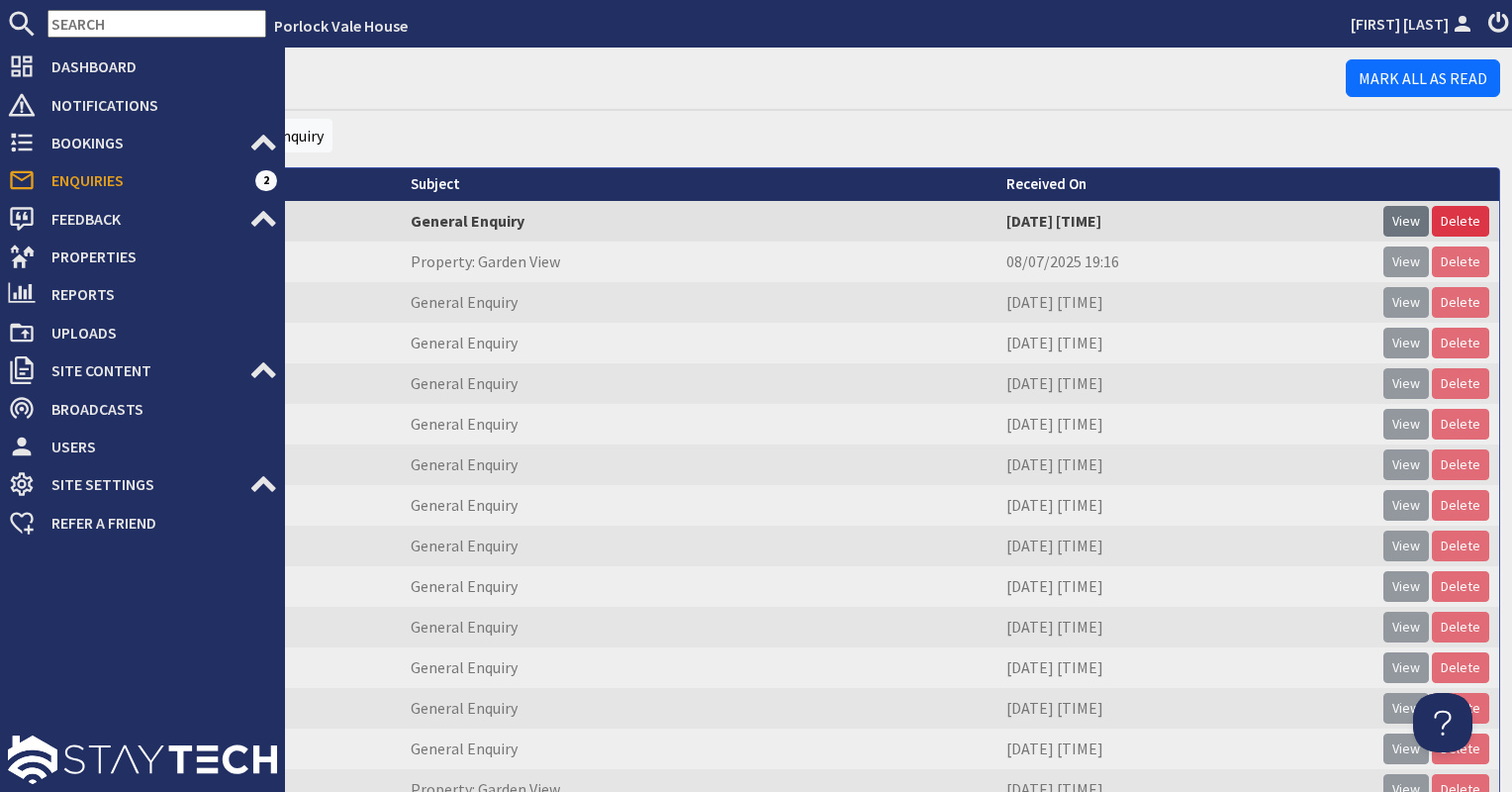 scroll, scrollTop: 0, scrollLeft: 0, axis: both 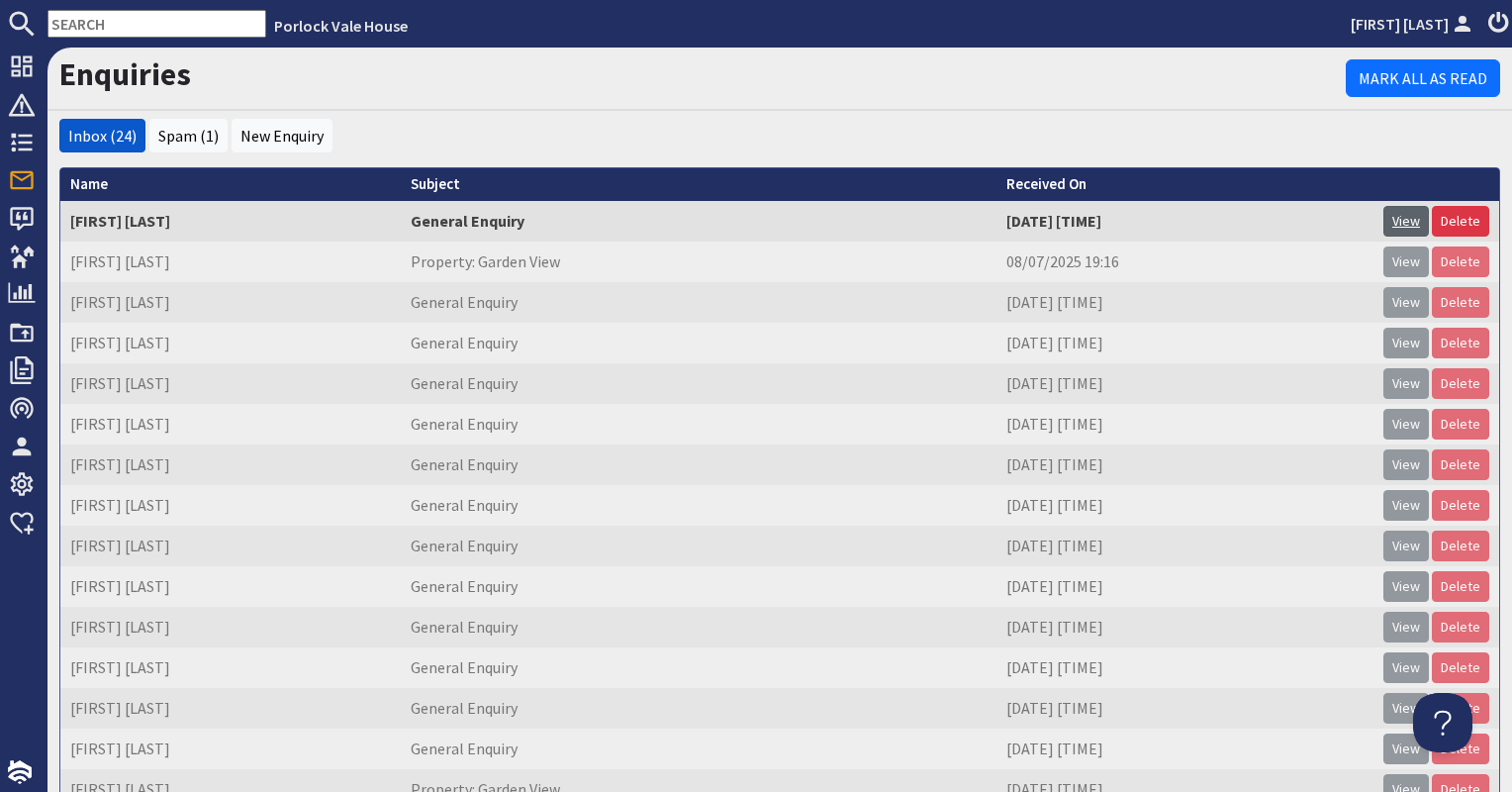 click on "View" at bounding box center (1406, 221) 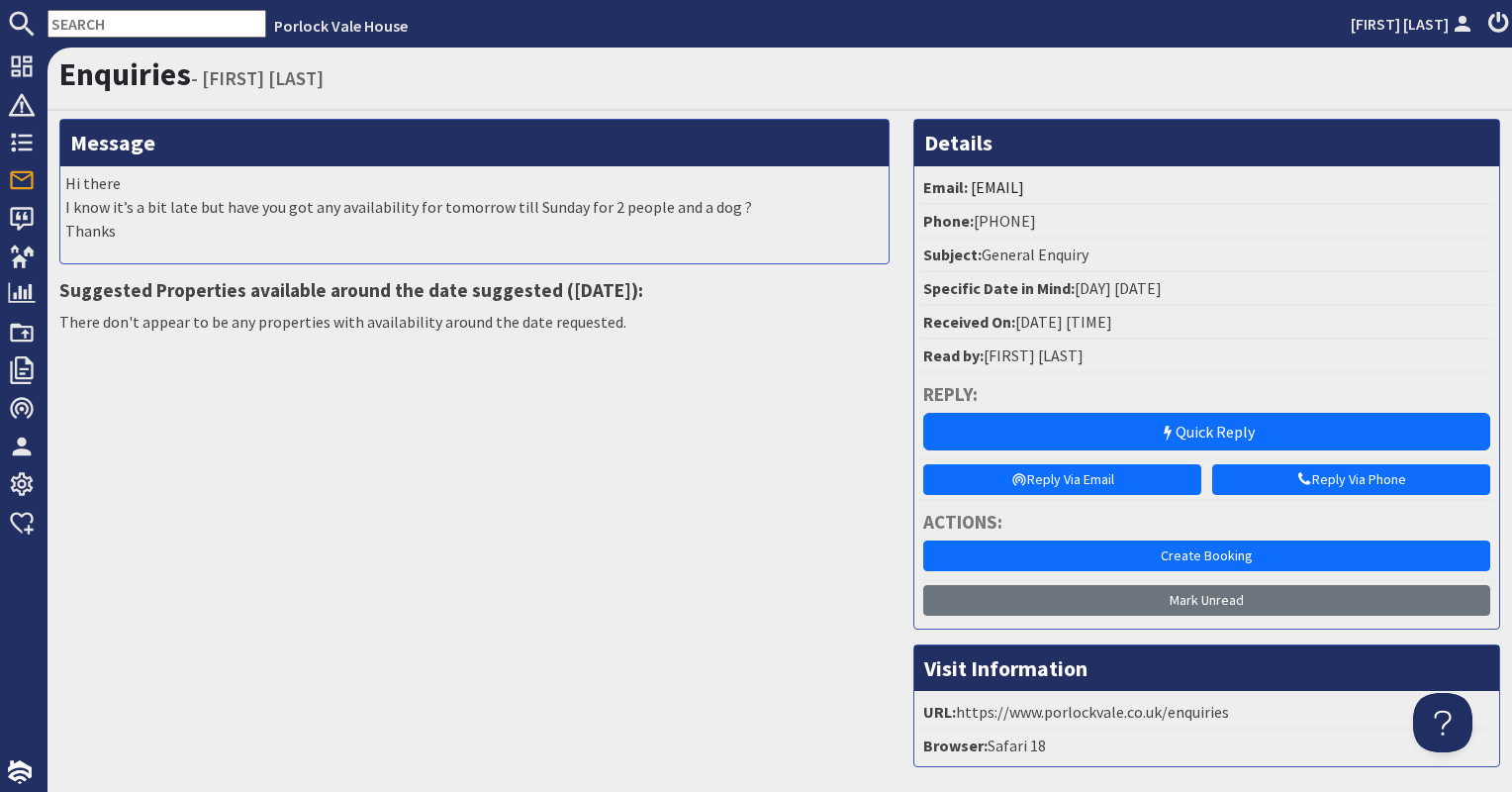 scroll, scrollTop: 0, scrollLeft: 0, axis: both 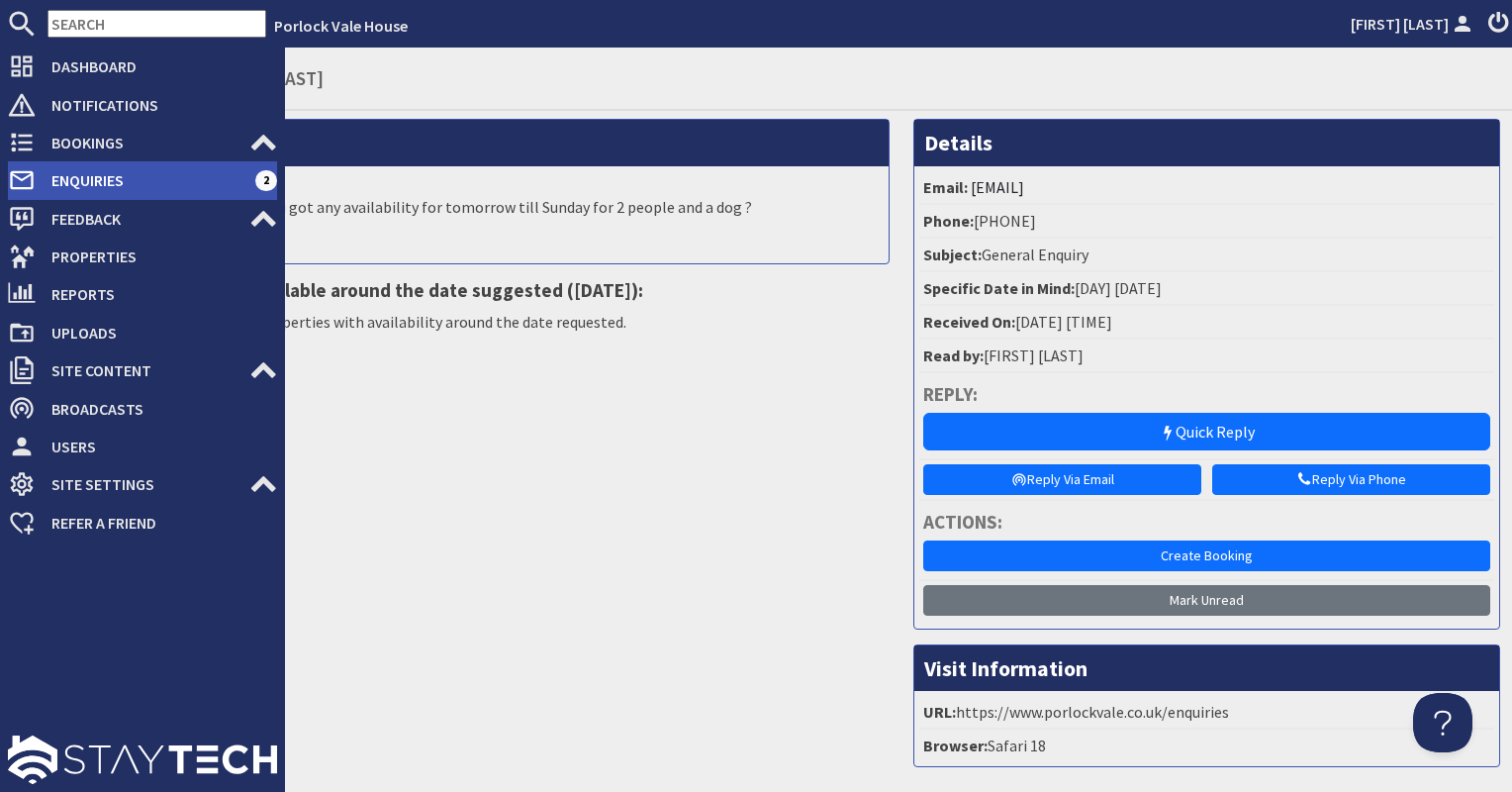 click on "Enquiries" at bounding box center [145, 180] 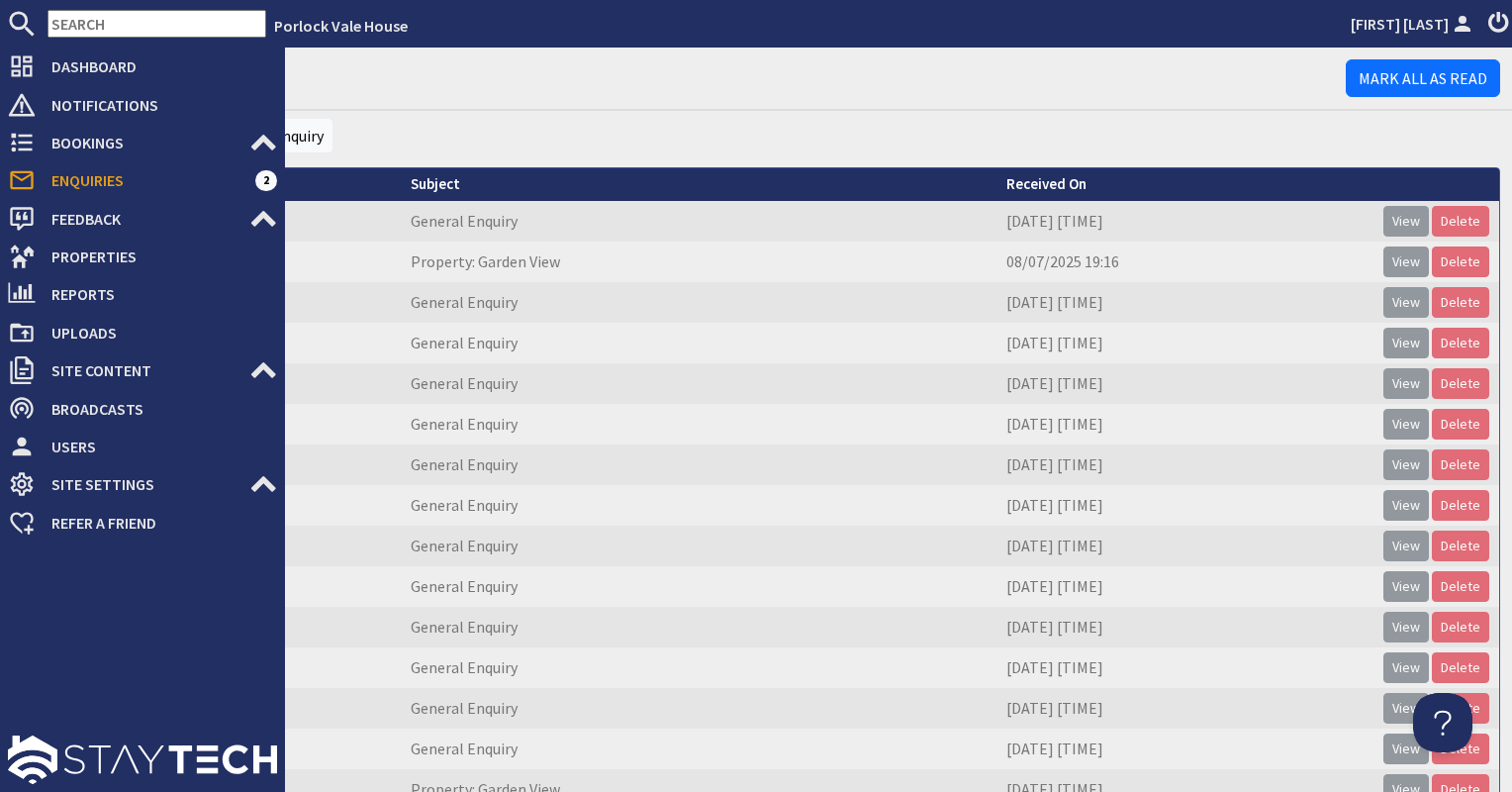 scroll, scrollTop: 0, scrollLeft: 0, axis: both 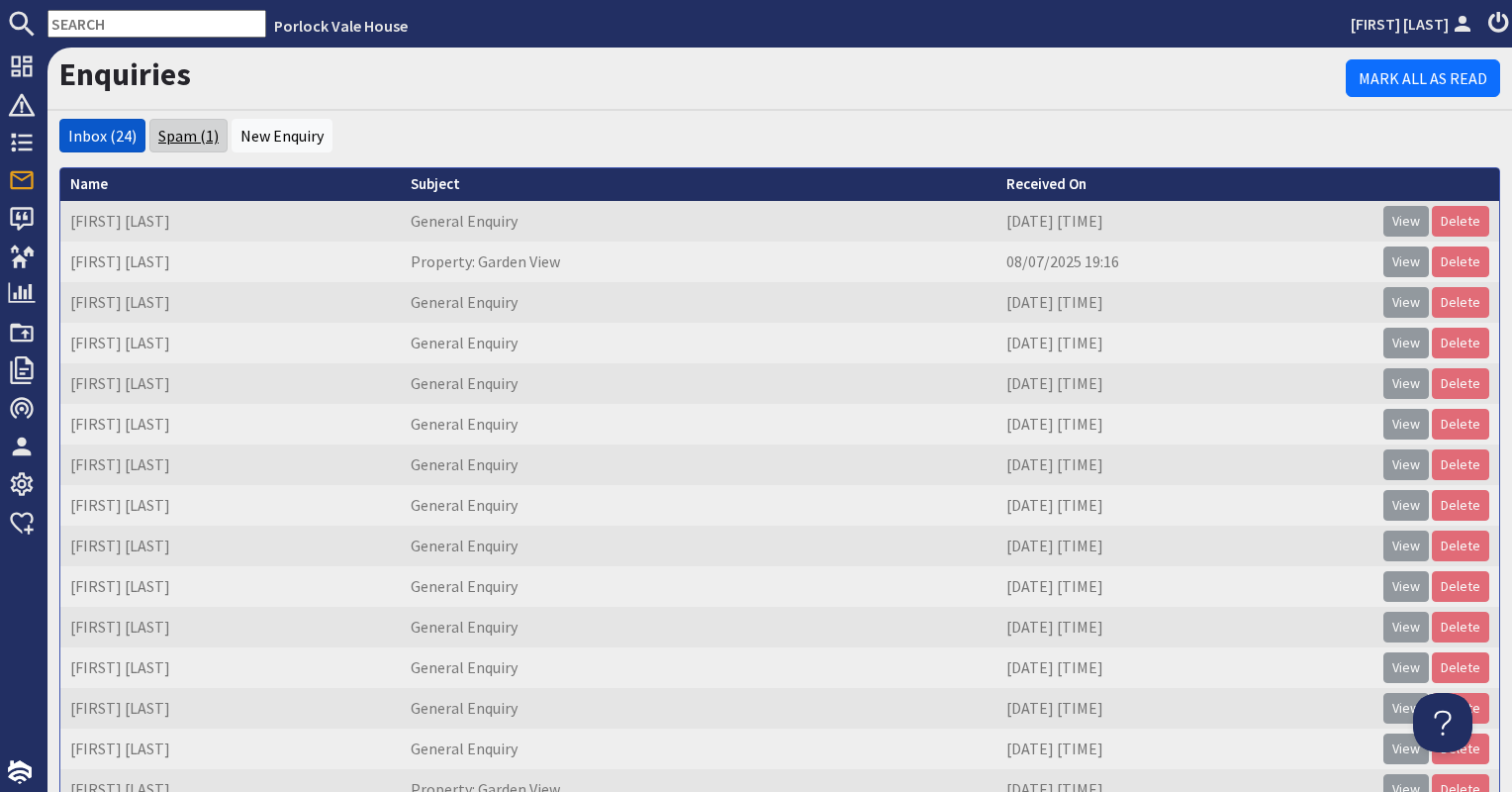 click on "Spam (1)" at bounding box center [188, 136] 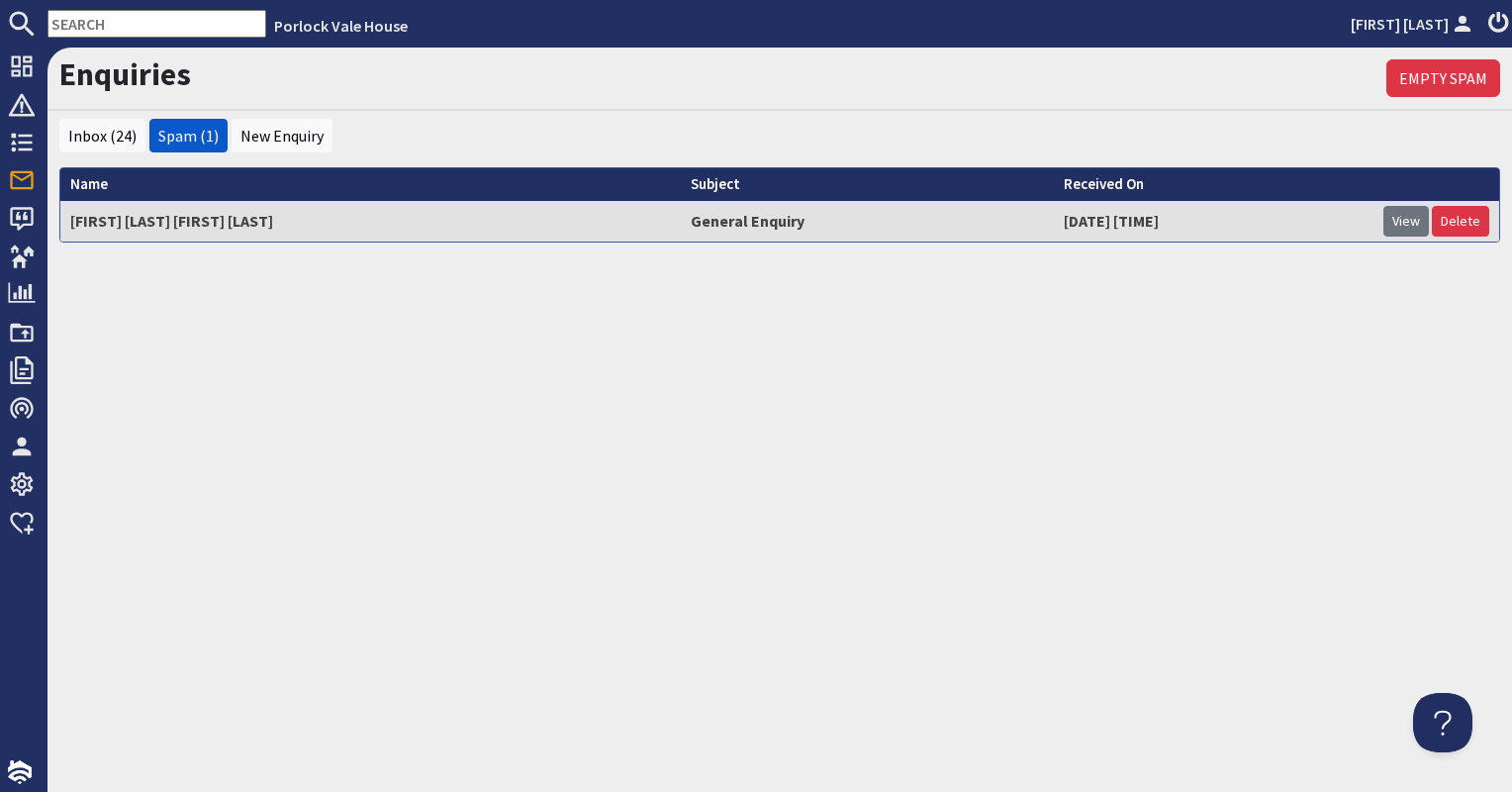 scroll, scrollTop: 0, scrollLeft: 0, axis: both 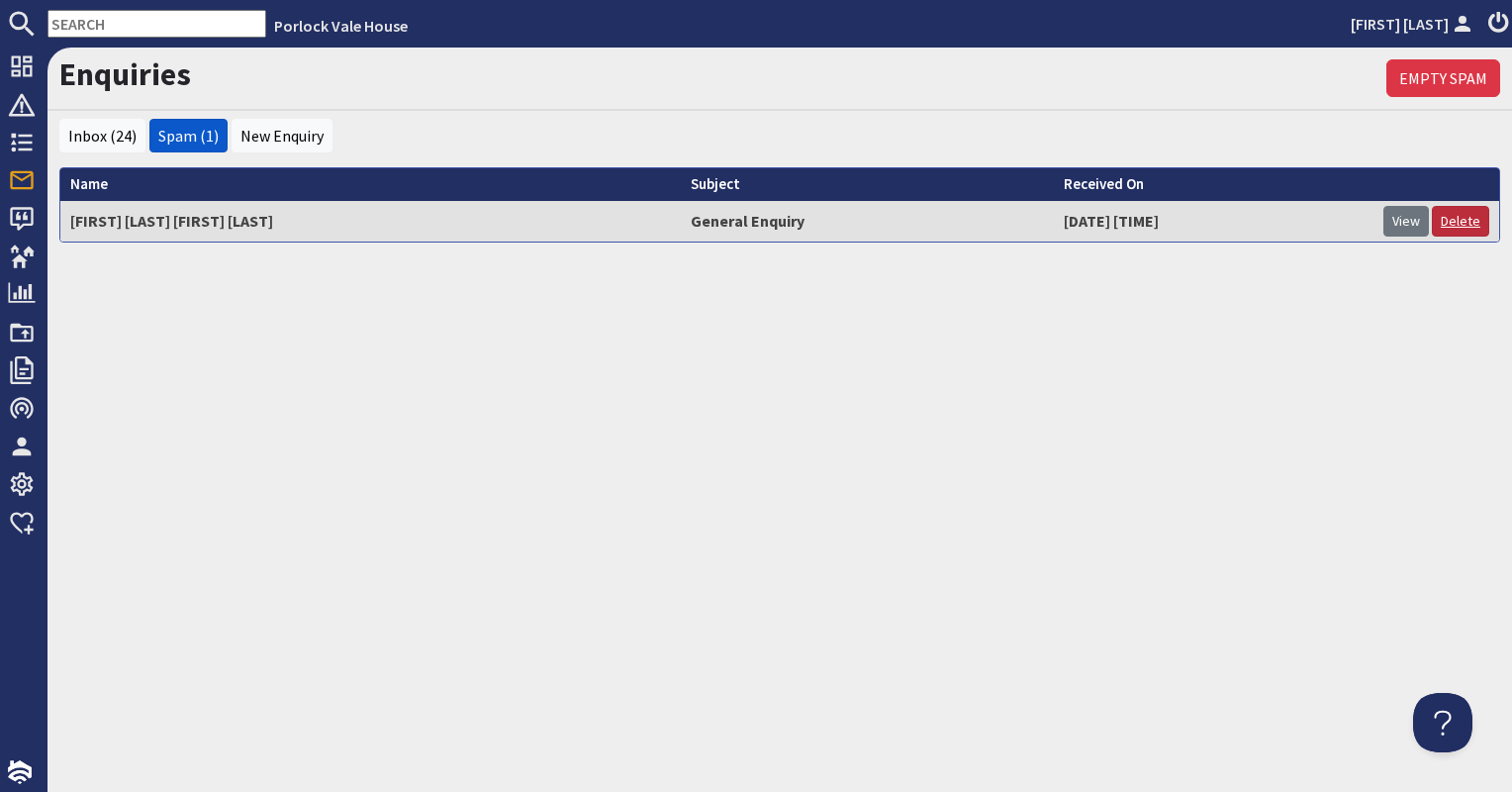 click on "Delete" at bounding box center [1461, 221] 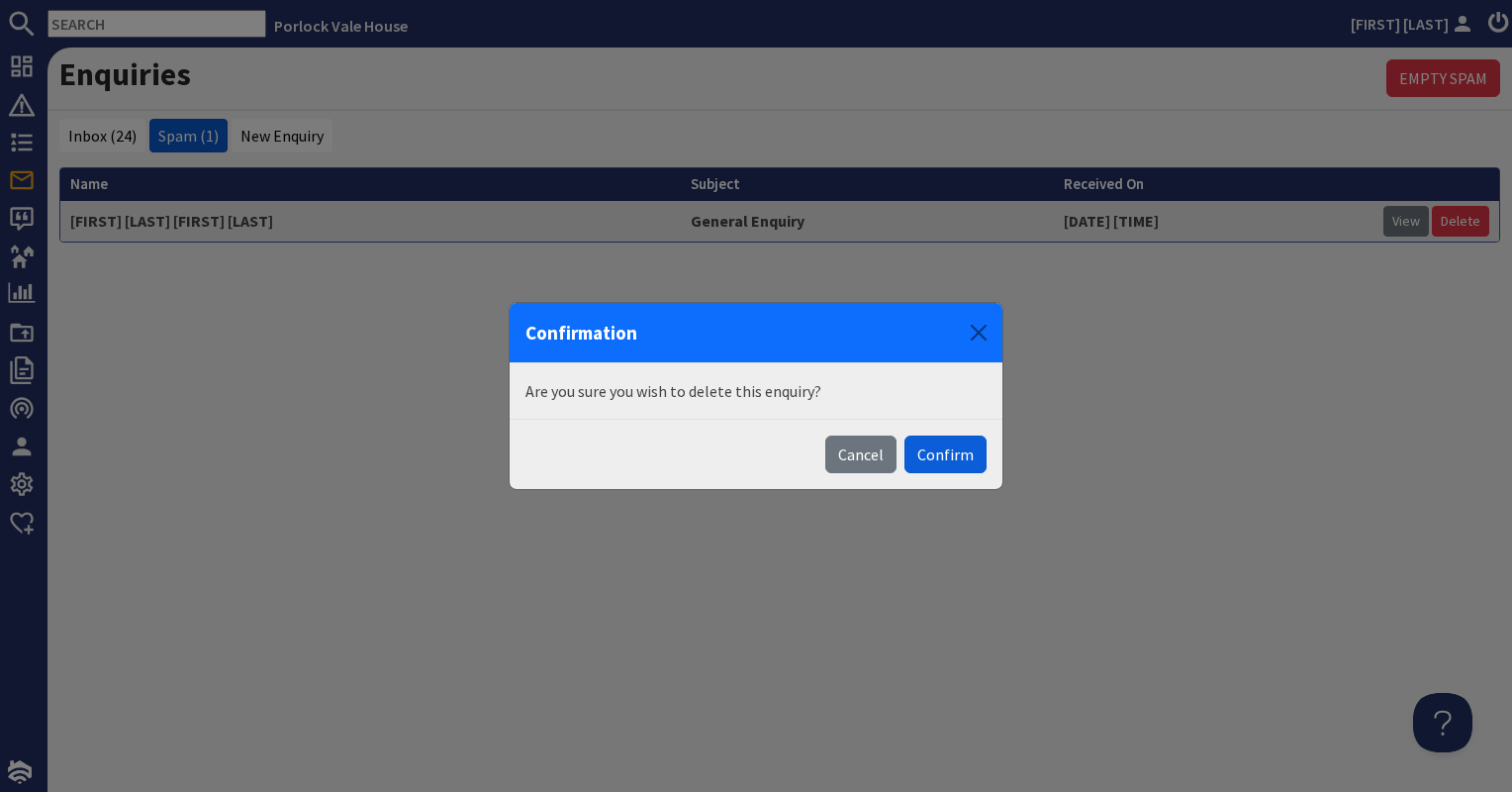 click on "Confirm" at bounding box center [945, 454] 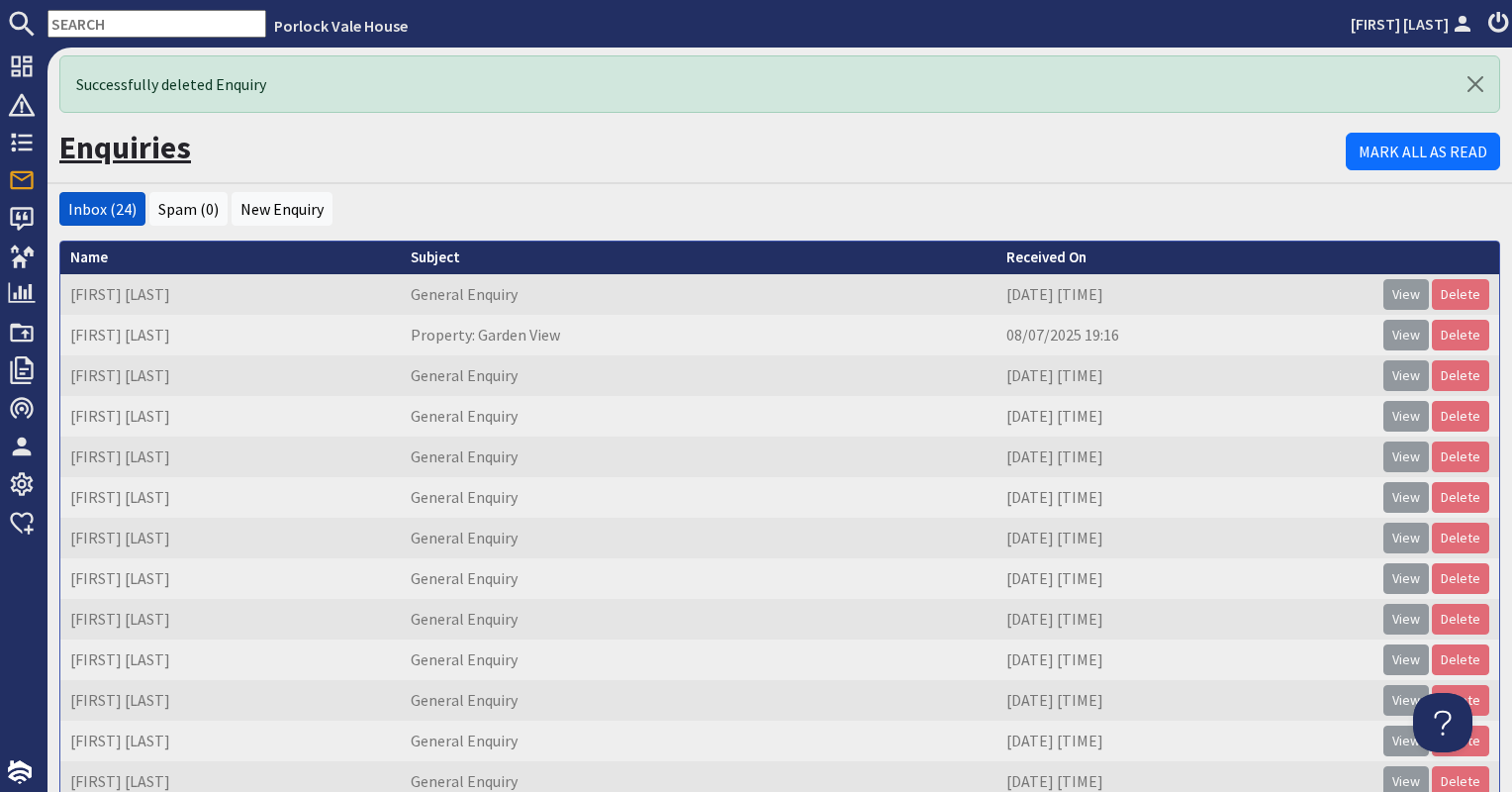 scroll, scrollTop: 0, scrollLeft: 0, axis: both 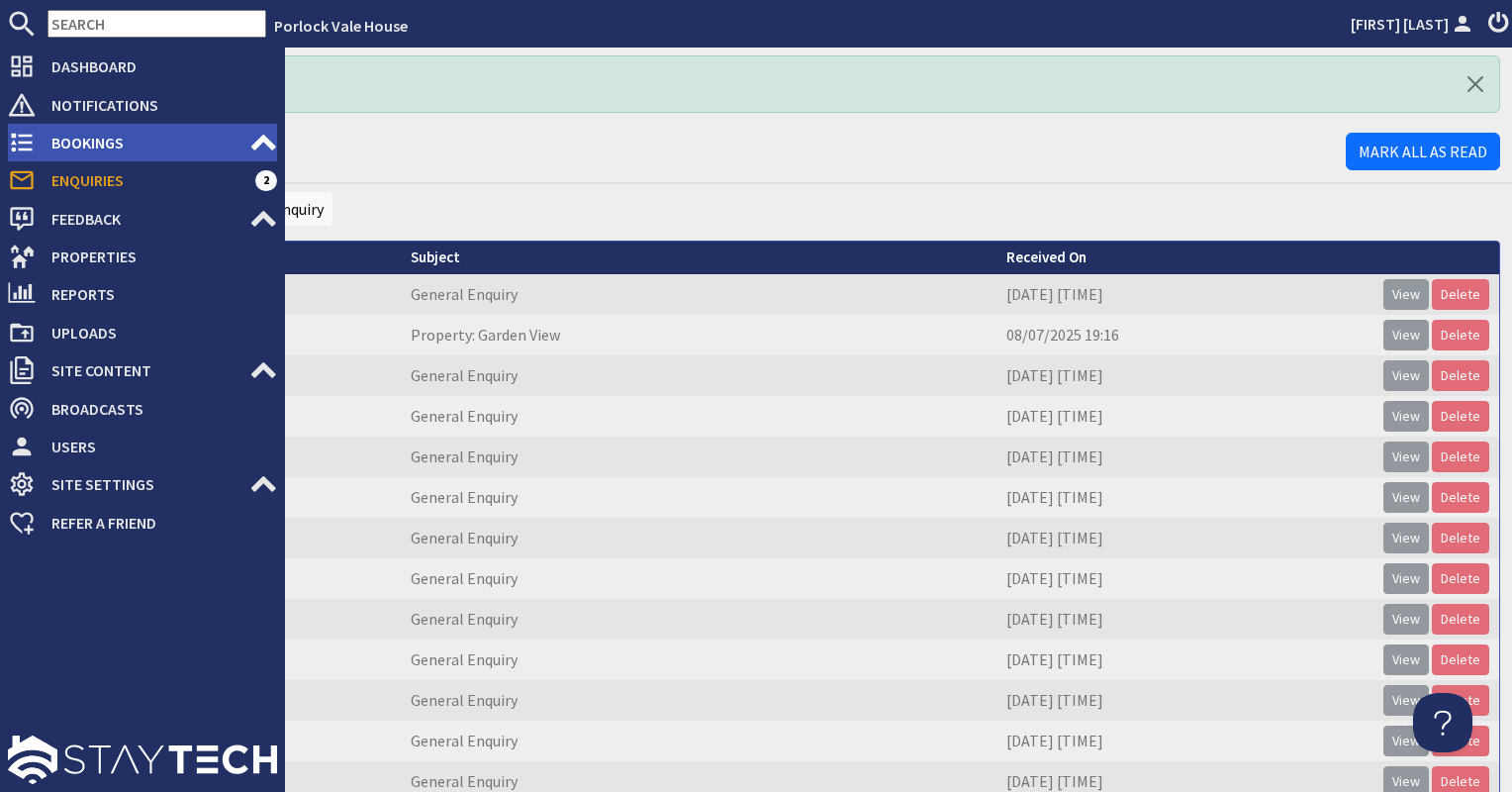 click on "Bookings" at bounding box center [142, 143] 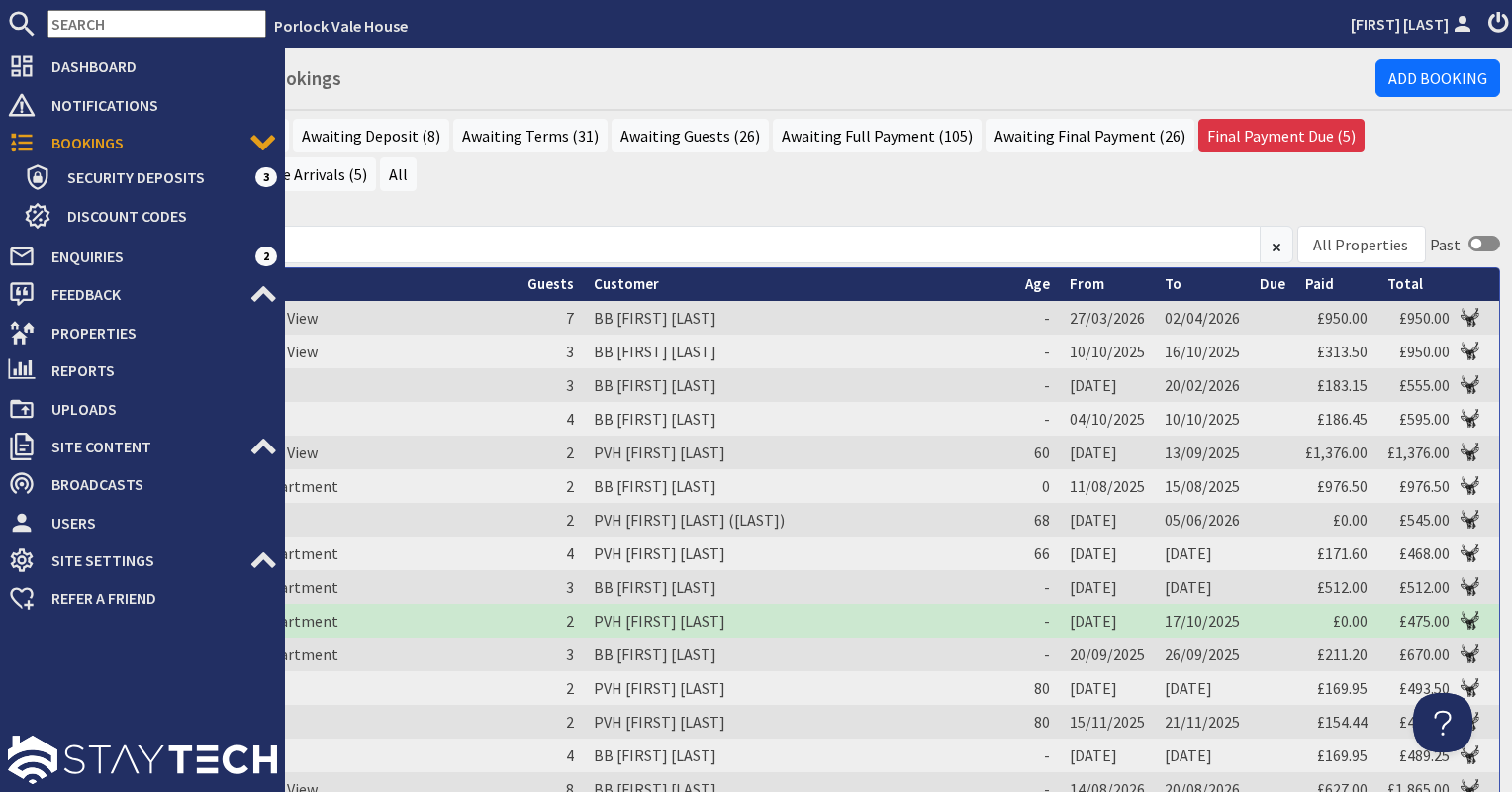 scroll, scrollTop: 0, scrollLeft: 0, axis: both 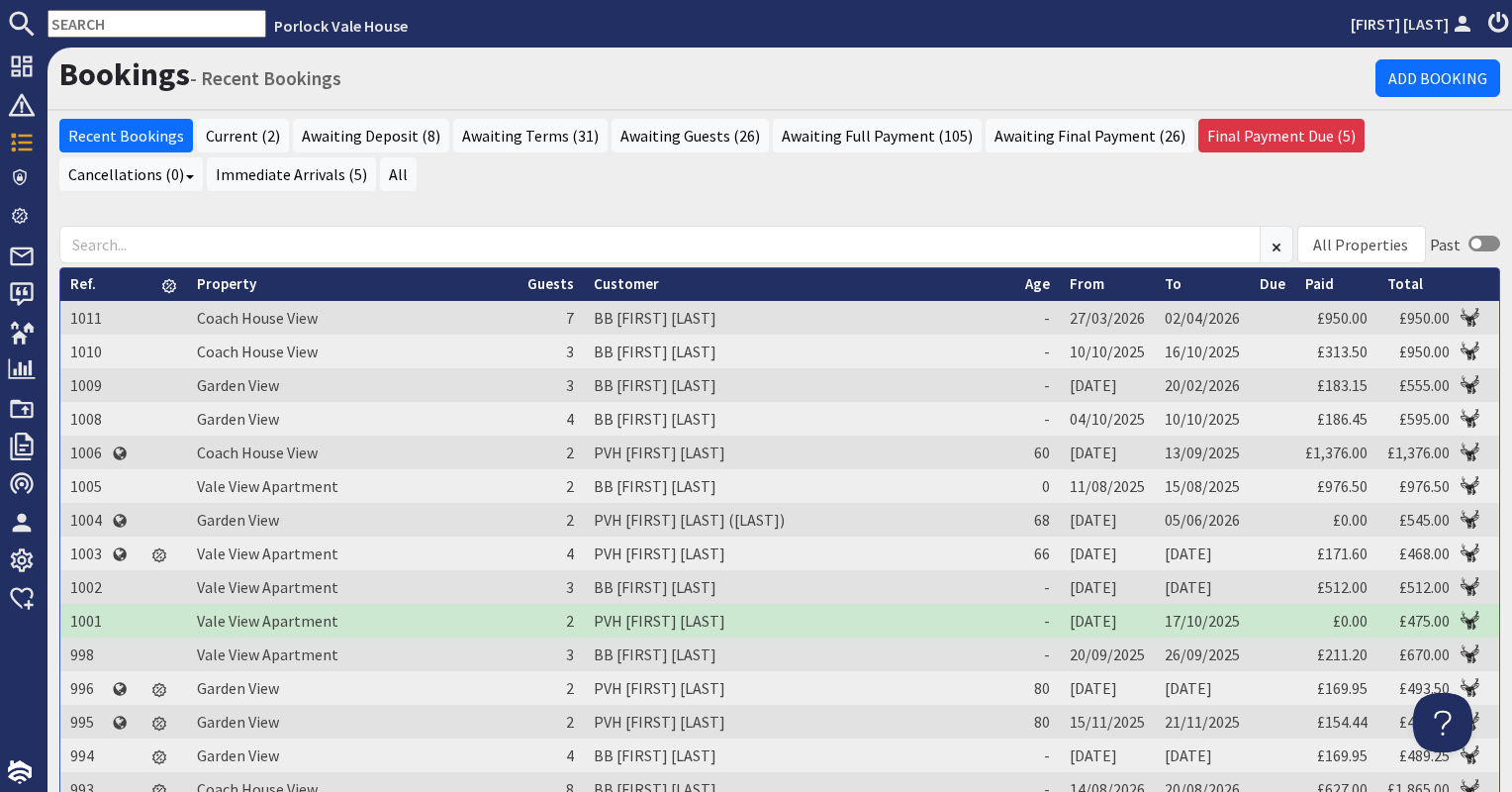 click at bounding box center (156, 24) 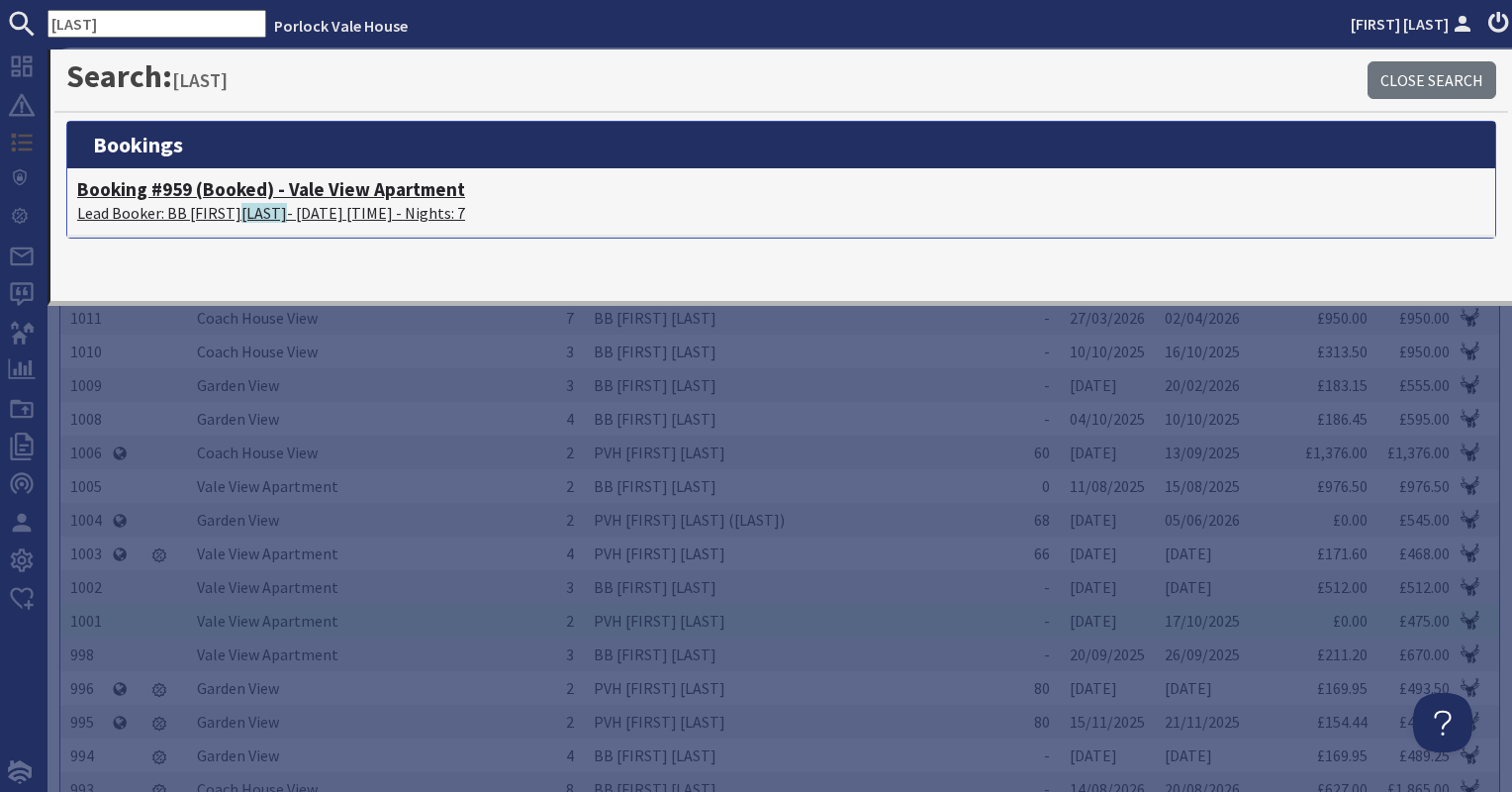 type on "[LAST]" 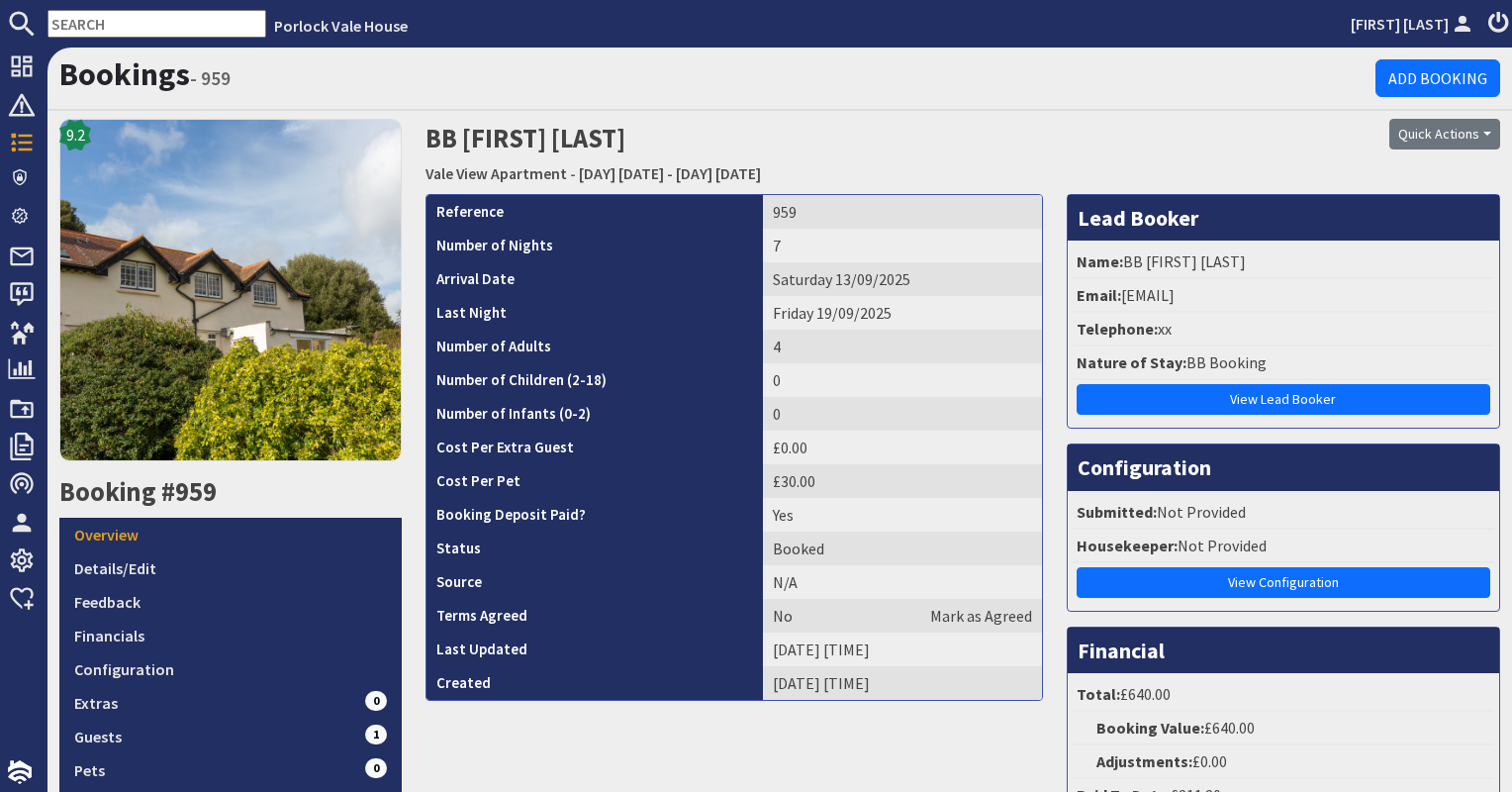 scroll, scrollTop: 0, scrollLeft: 0, axis: both 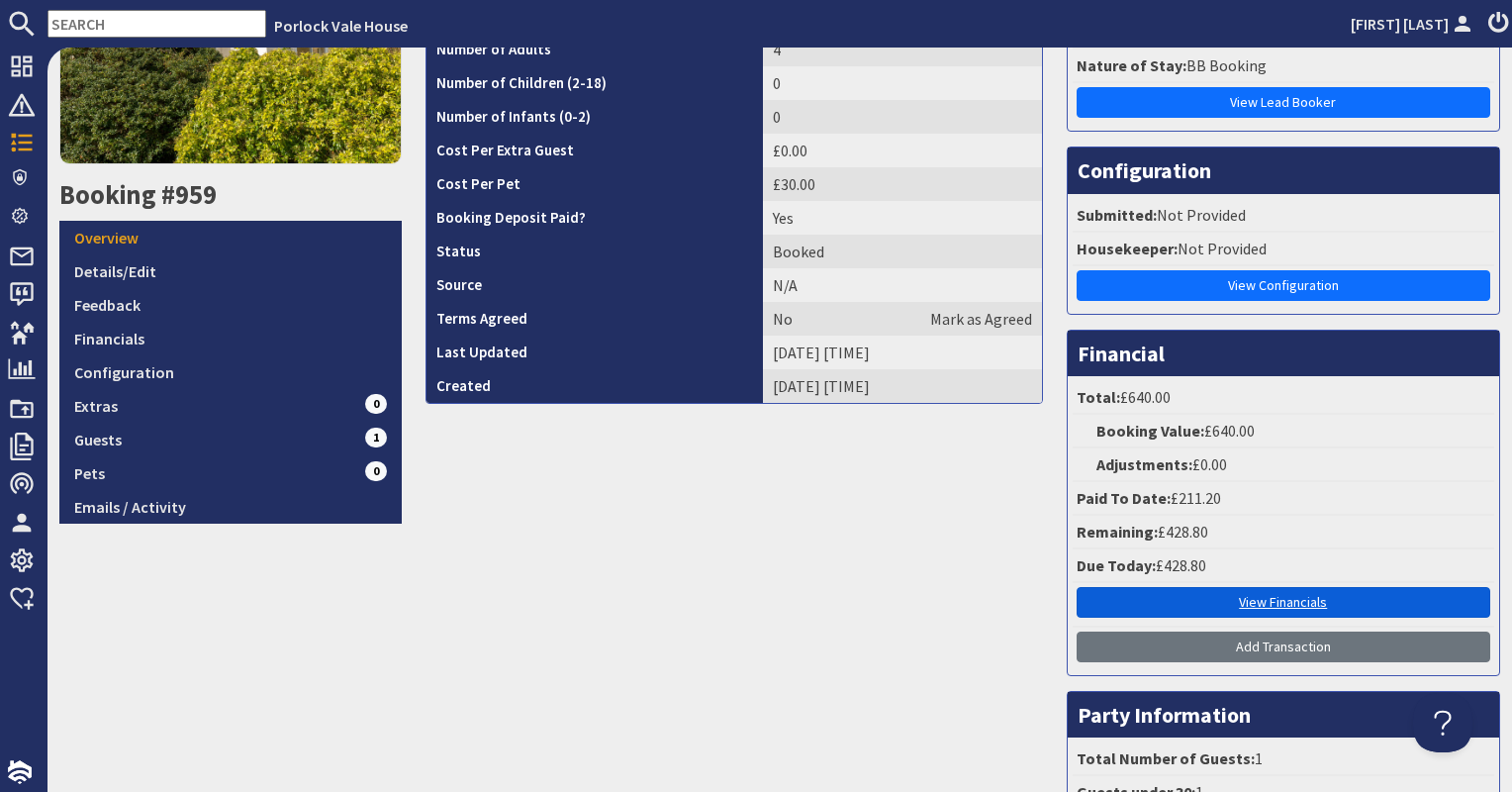 click on "View Financials" at bounding box center [1283, 602] 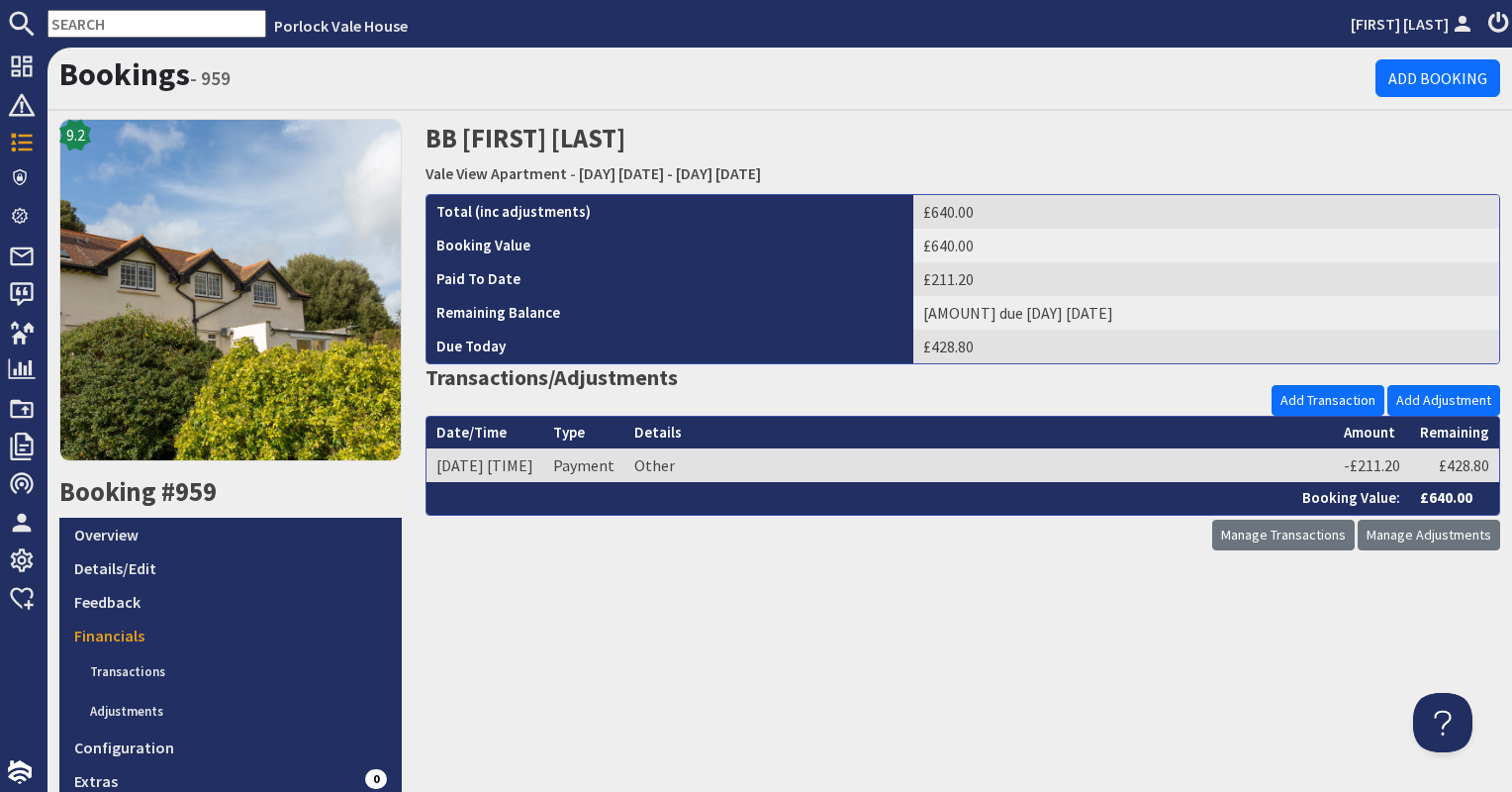 scroll, scrollTop: 0, scrollLeft: 0, axis: both 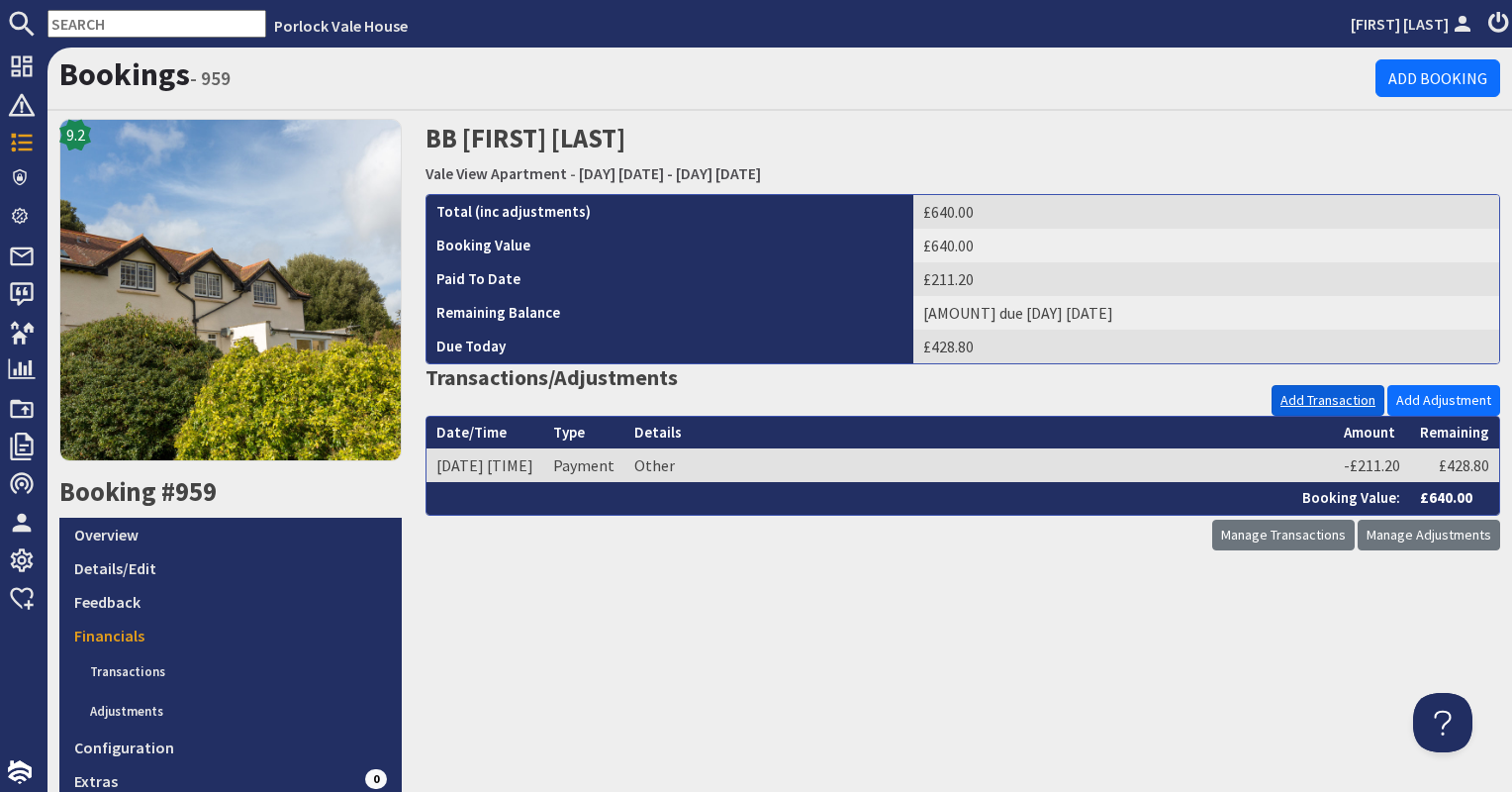 click on "Add Transaction" at bounding box center [1328, 400] 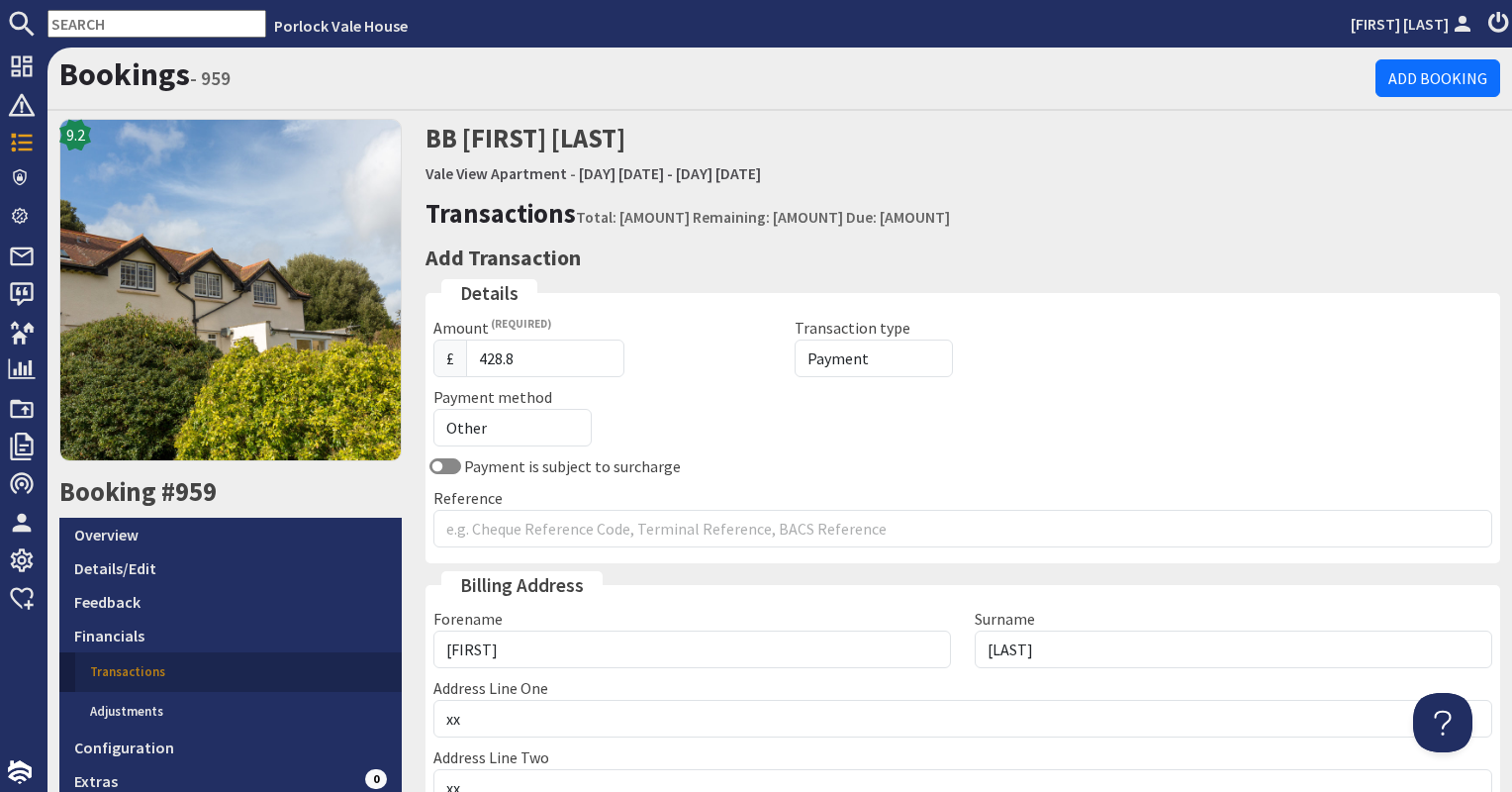 scroll, scrollTop: 0, scrollLeft: 0, axis: both 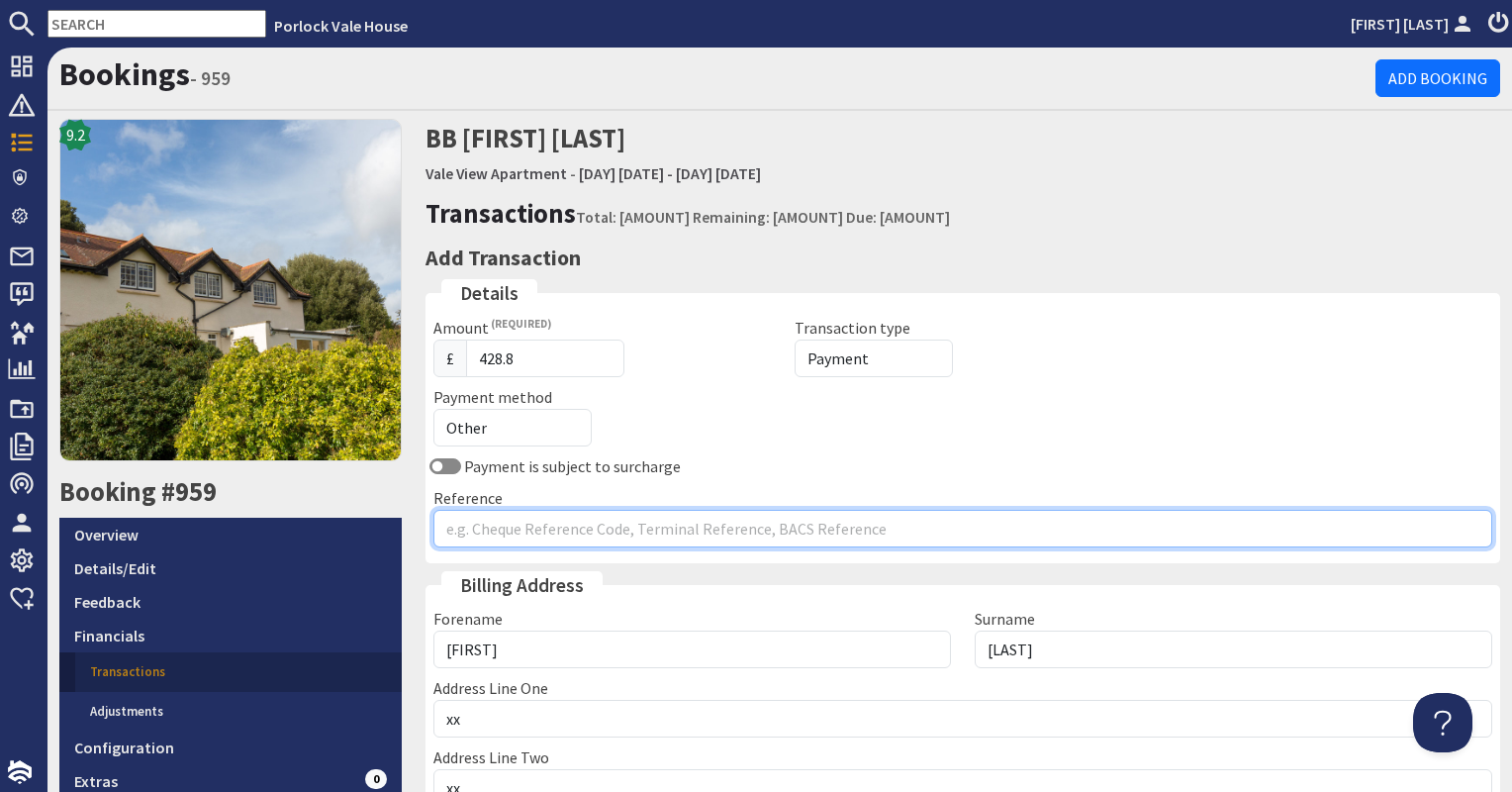 click on "Reference" at bounding box center [963, 529] 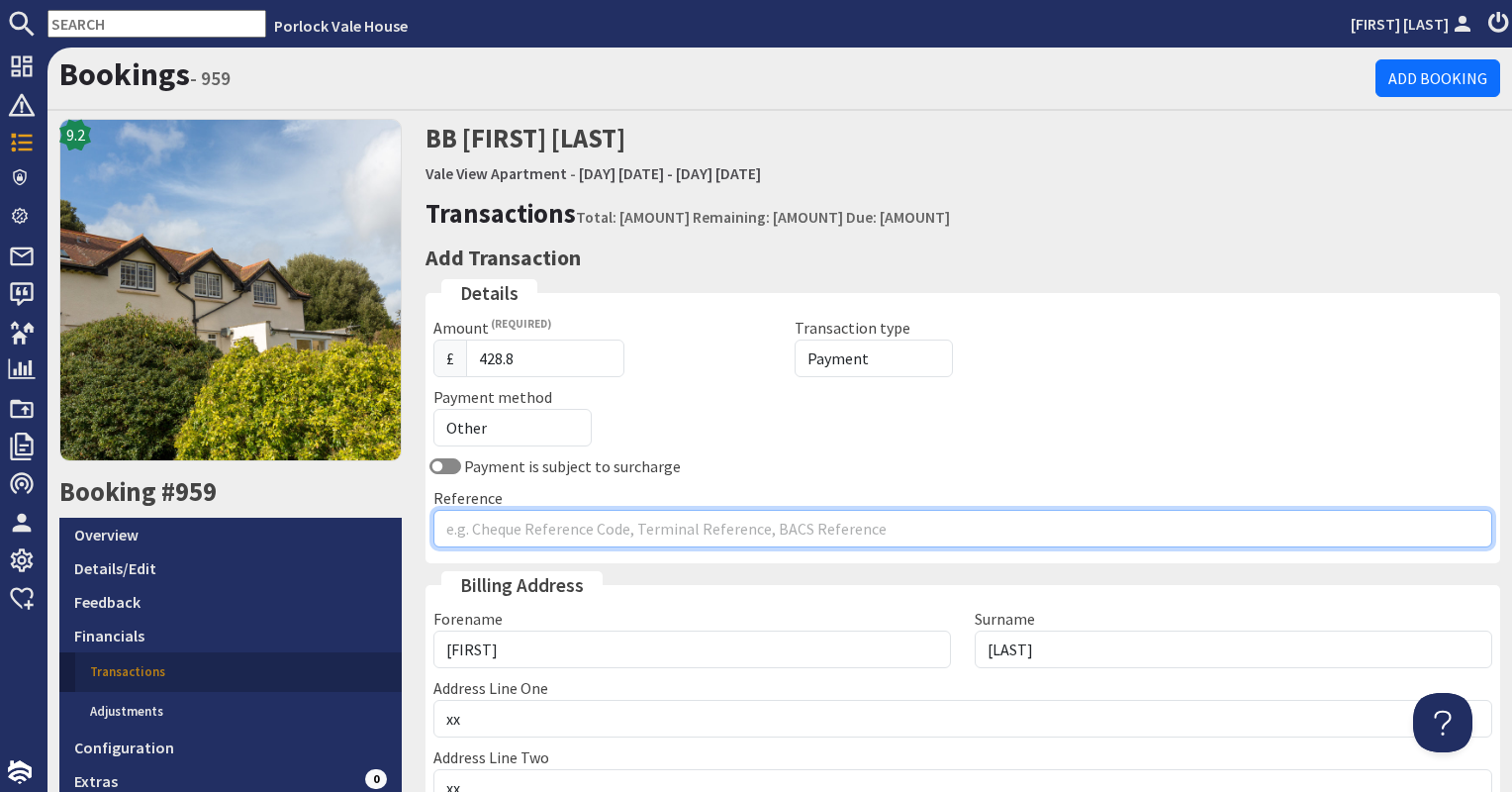 type on "BB Received Booking Payment" 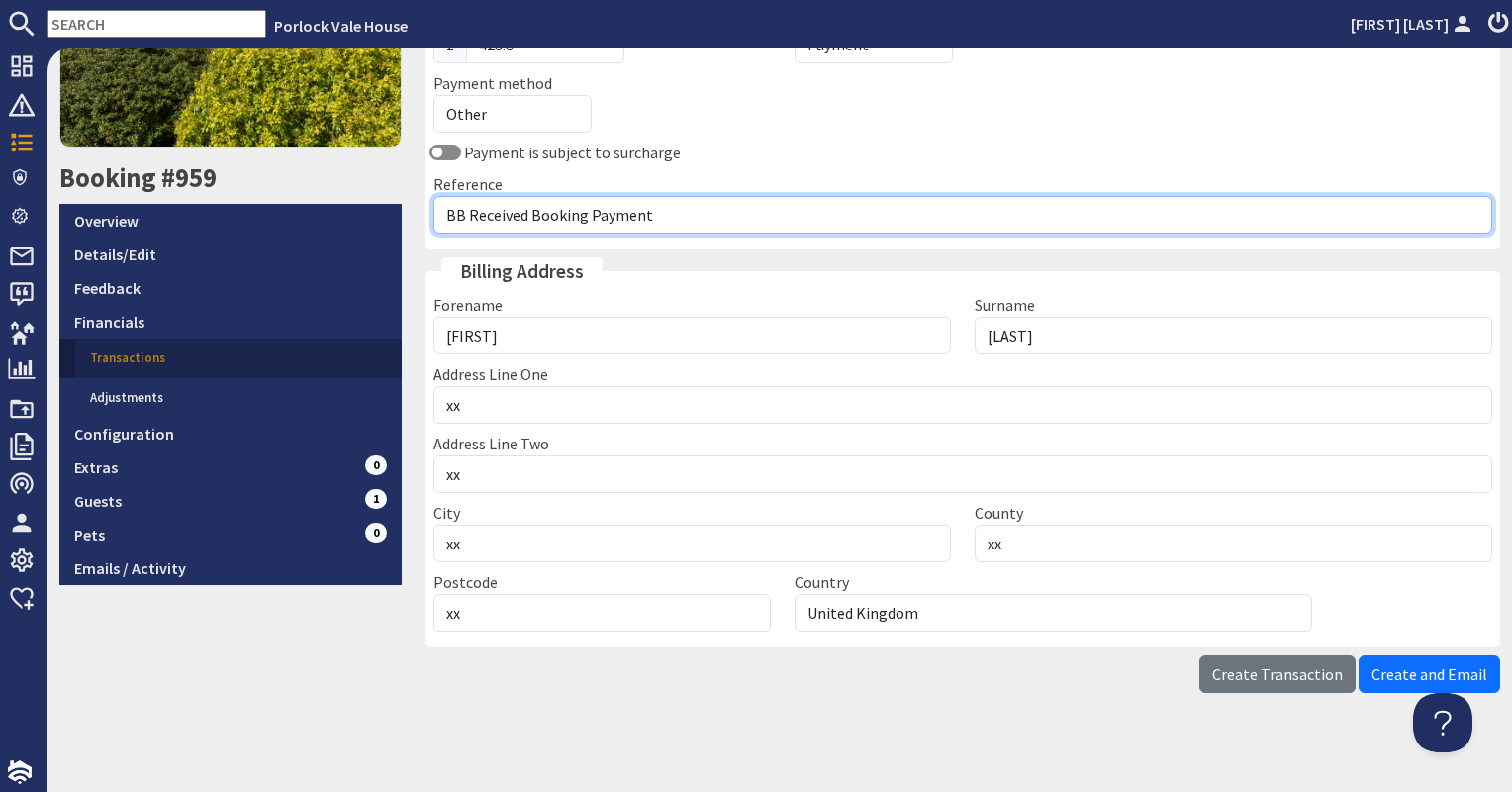 scroll, scrollTop: 320, scrollLeft: 0, axis: vertical 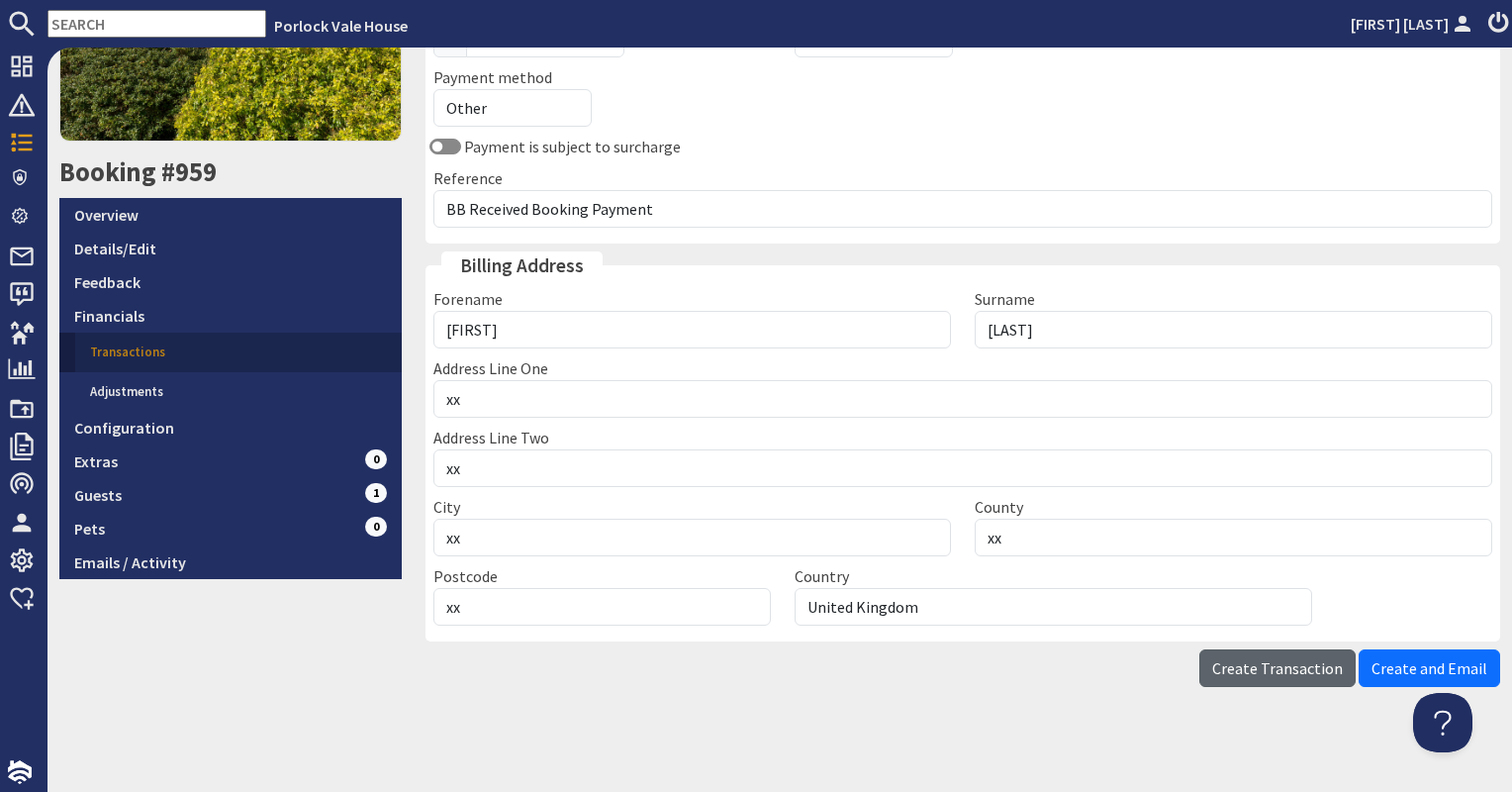 click on "Create Transaction" at bounding box center (1277, 668) 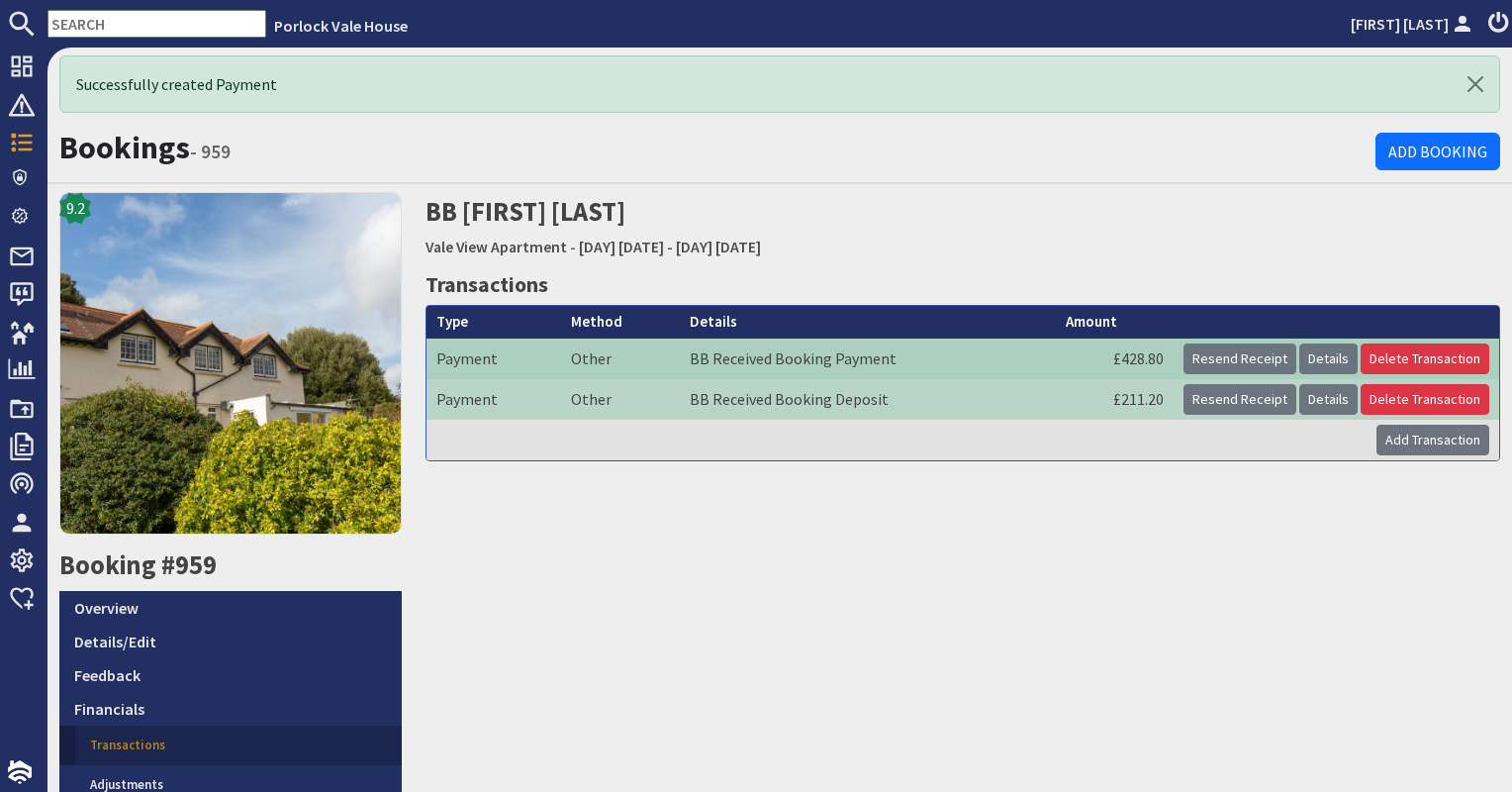 scroll, scrollTop: 0, scrollLeft: 0, axis: both 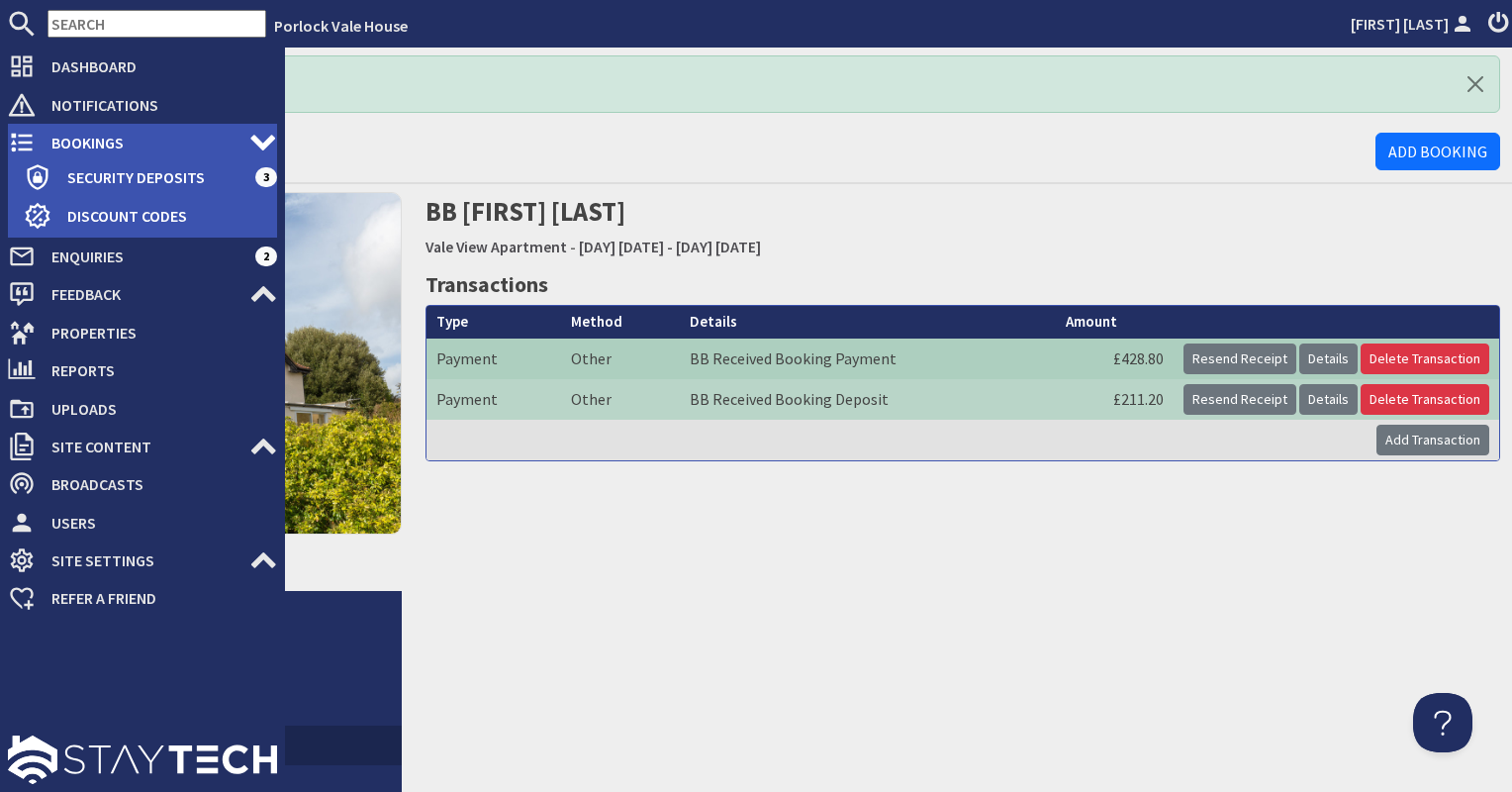 click on "Bookings" at bounding box center (142, 143) 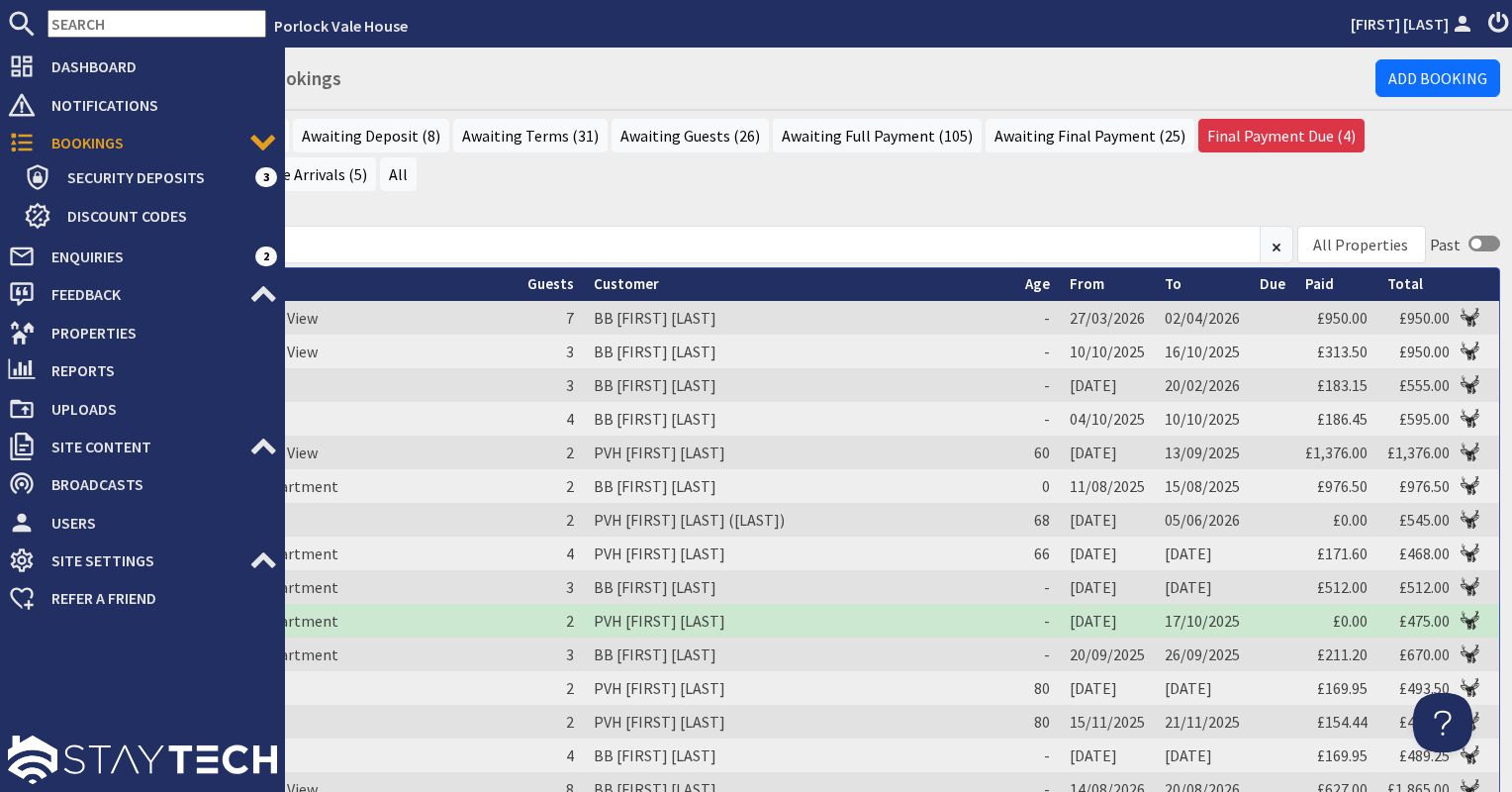 scroll, scrollTop: 0, scrollLeft: 0, axis: both 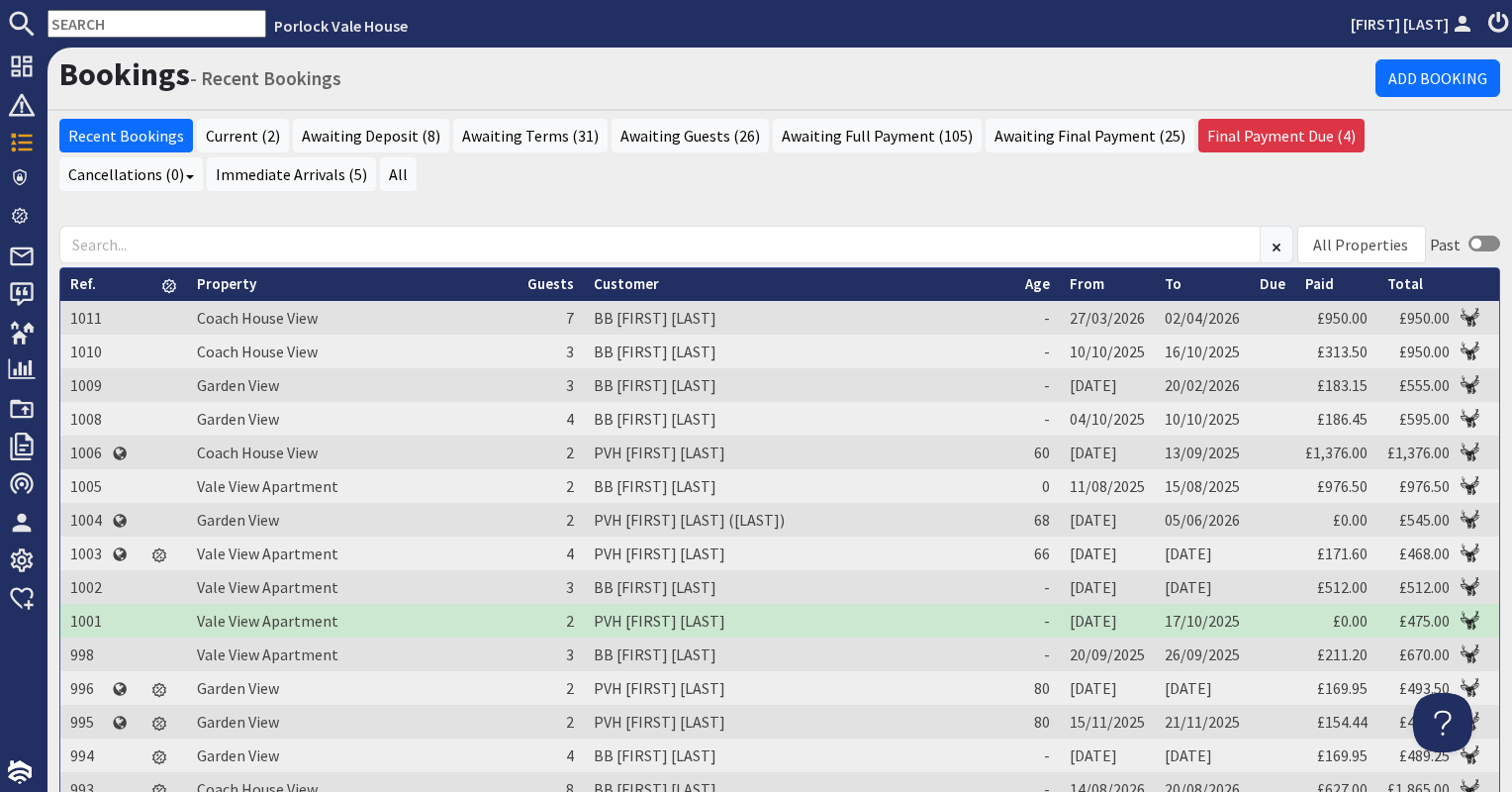 click at bounding box center (156, 24) 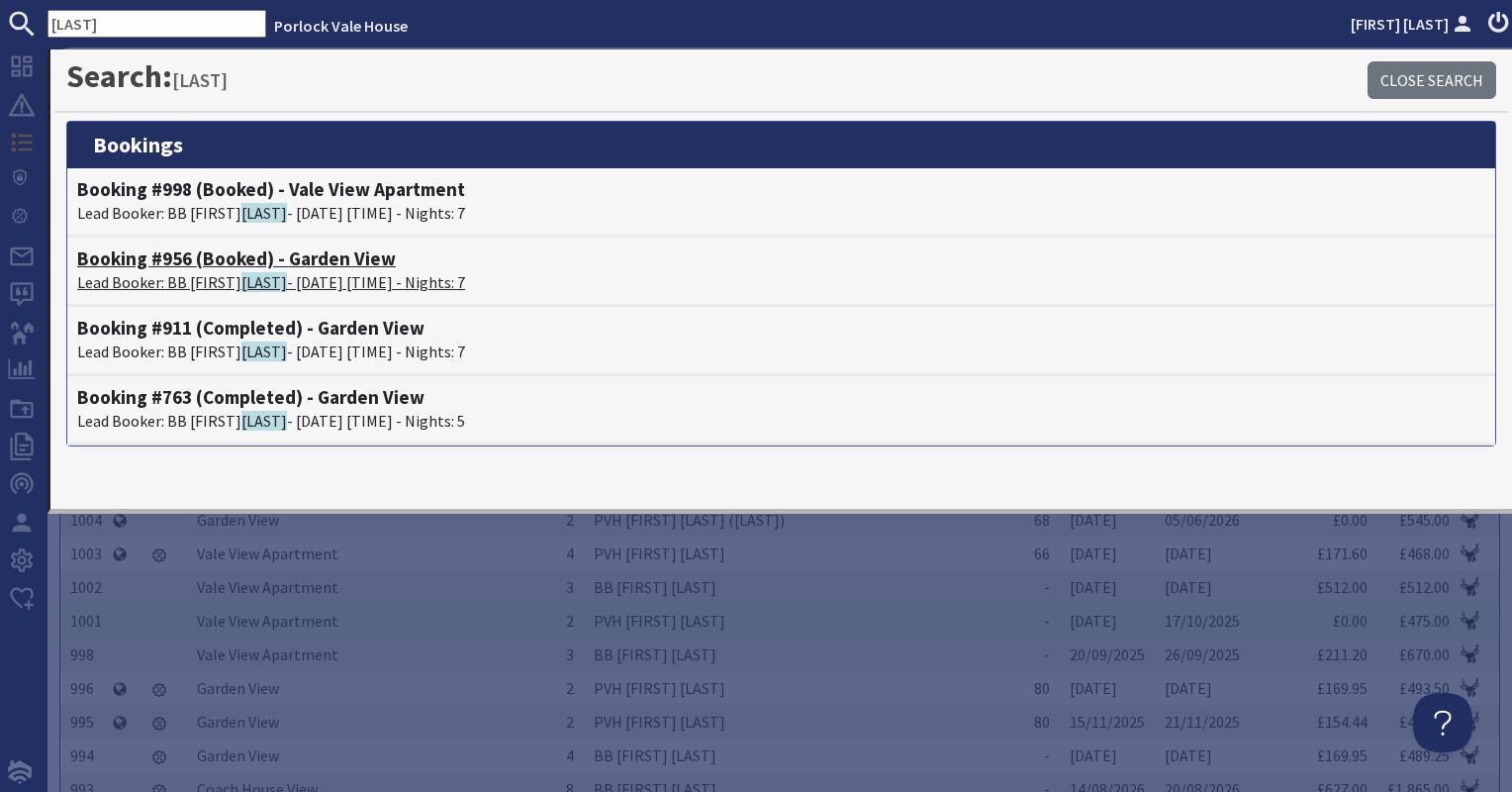type on "[LAST]" 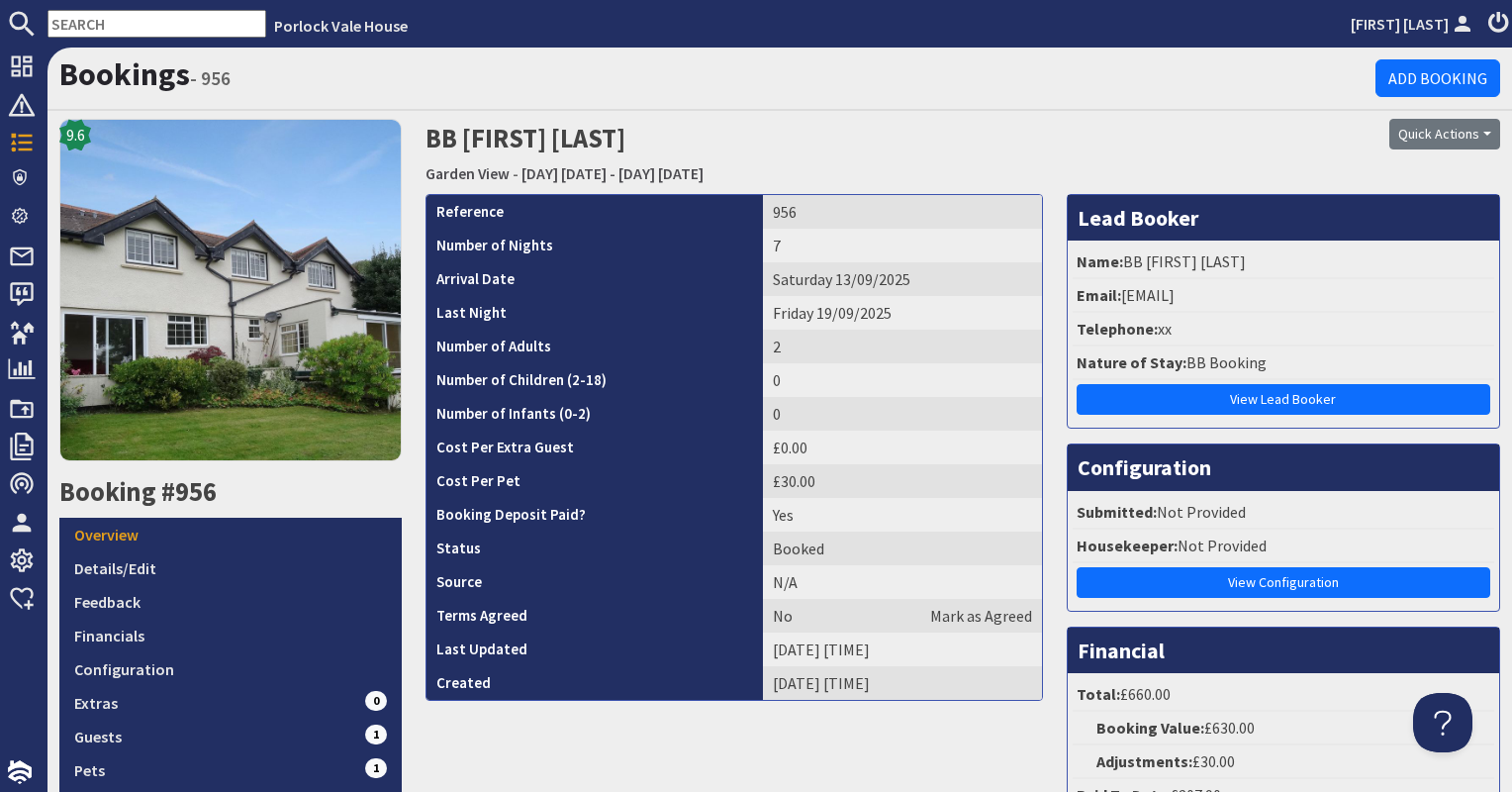 scroll, scrollTop: 0, scrollLeft: 0, axis: both 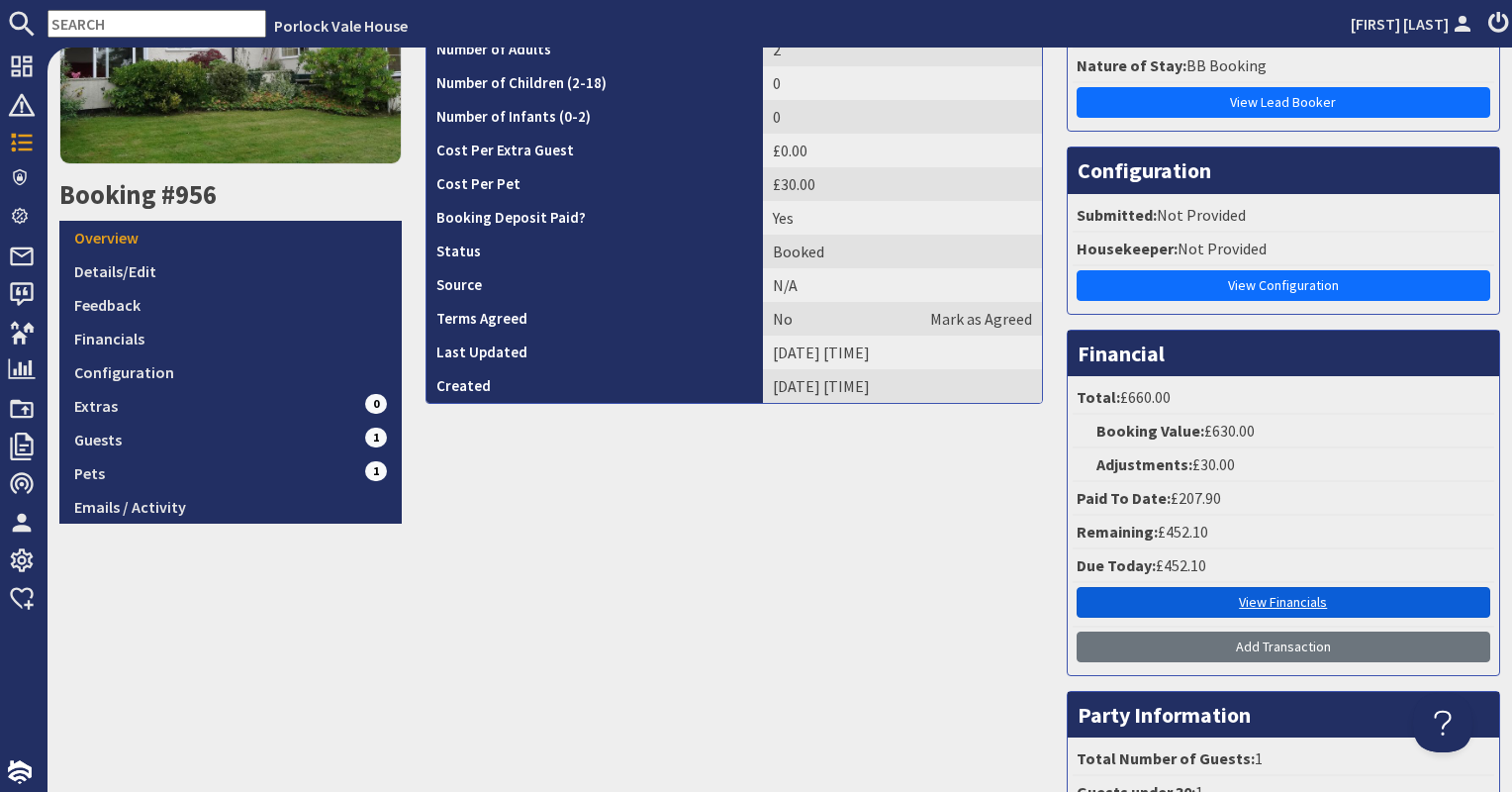 click on "View Financials" at bounding box center (1283, 602) 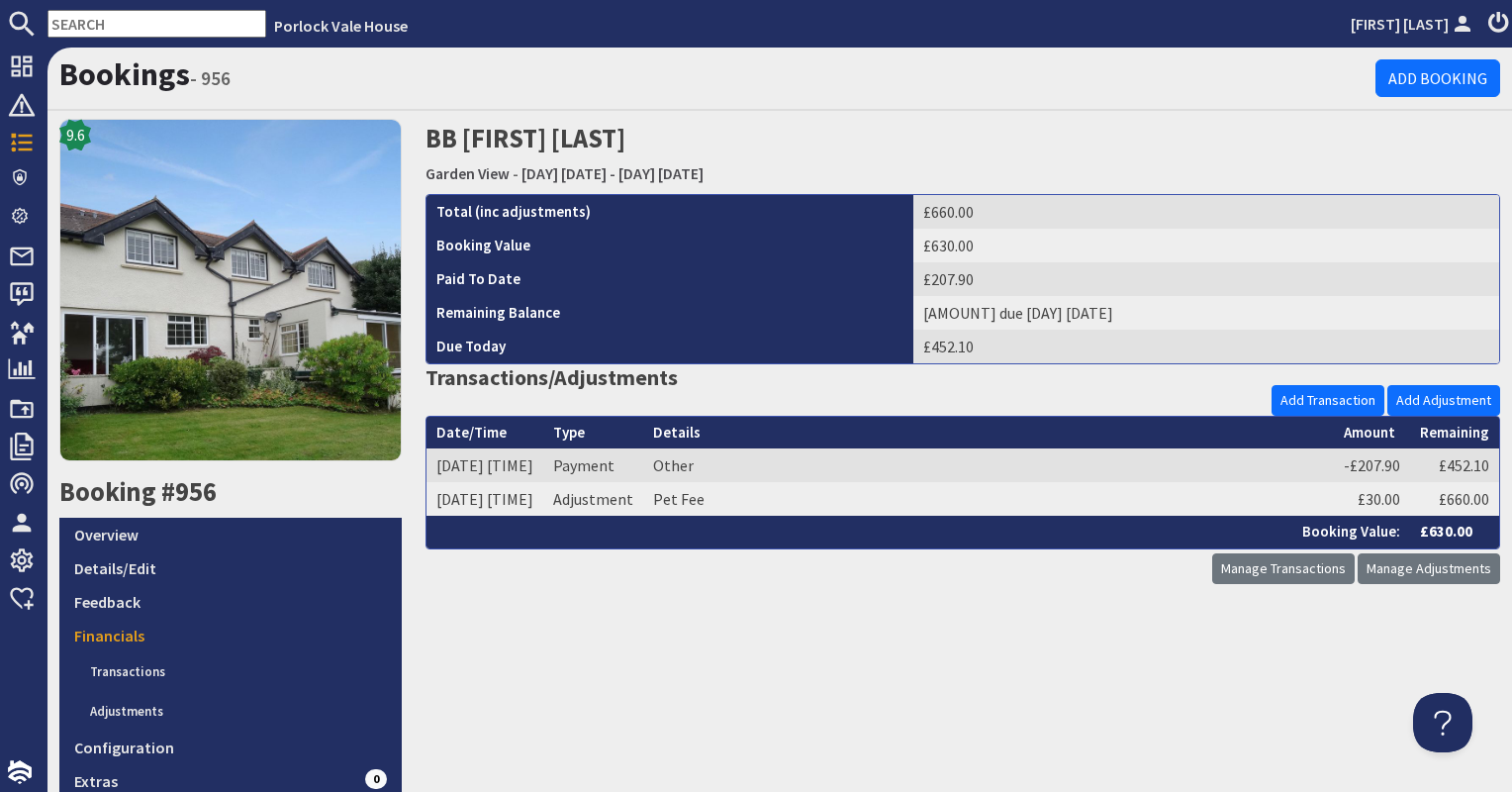 scroll, scrollTop: 0, scrollLeft: 0, axis: both 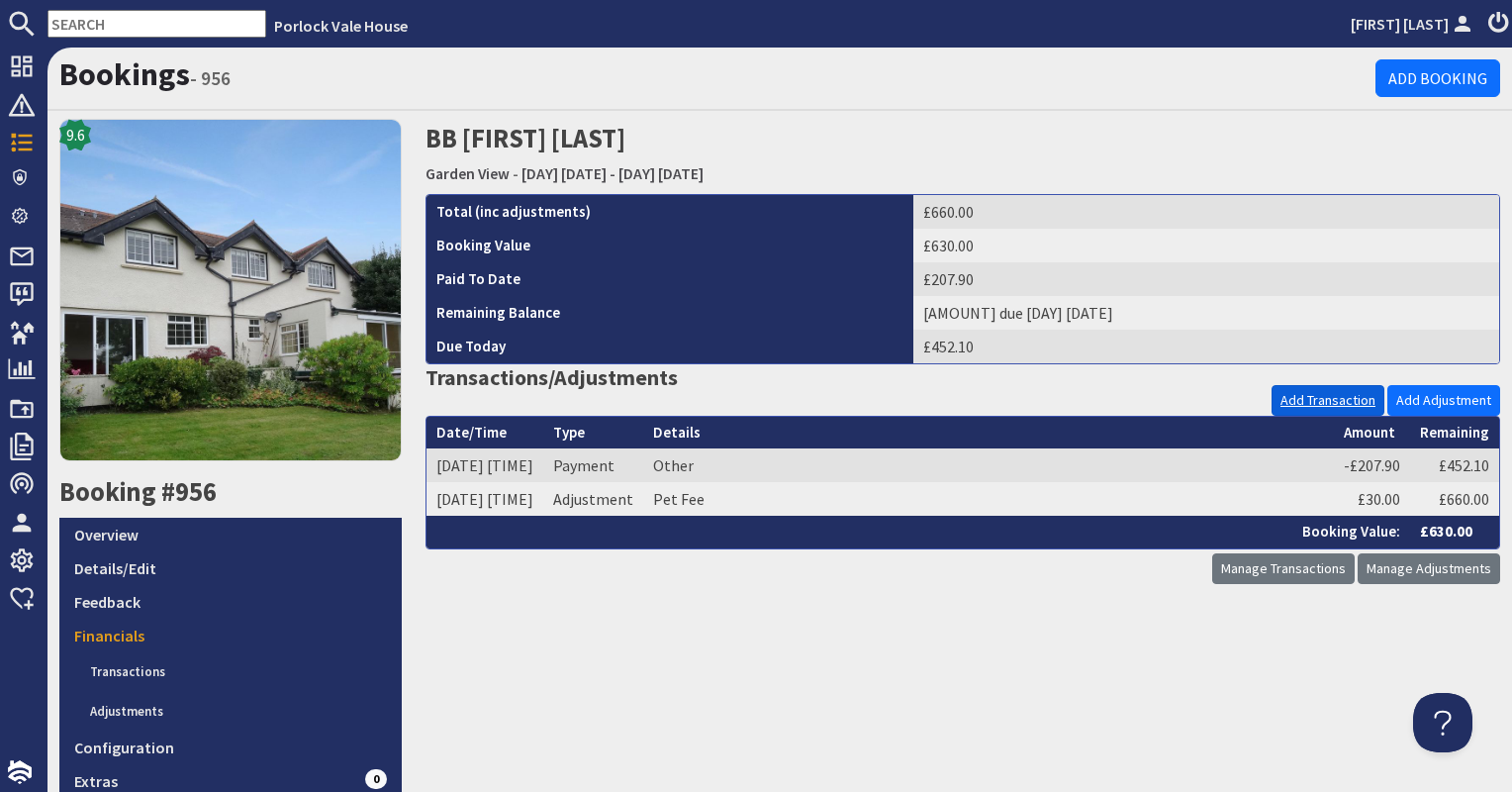 click on "Add Transaction" at bounding box center (1328, 400) 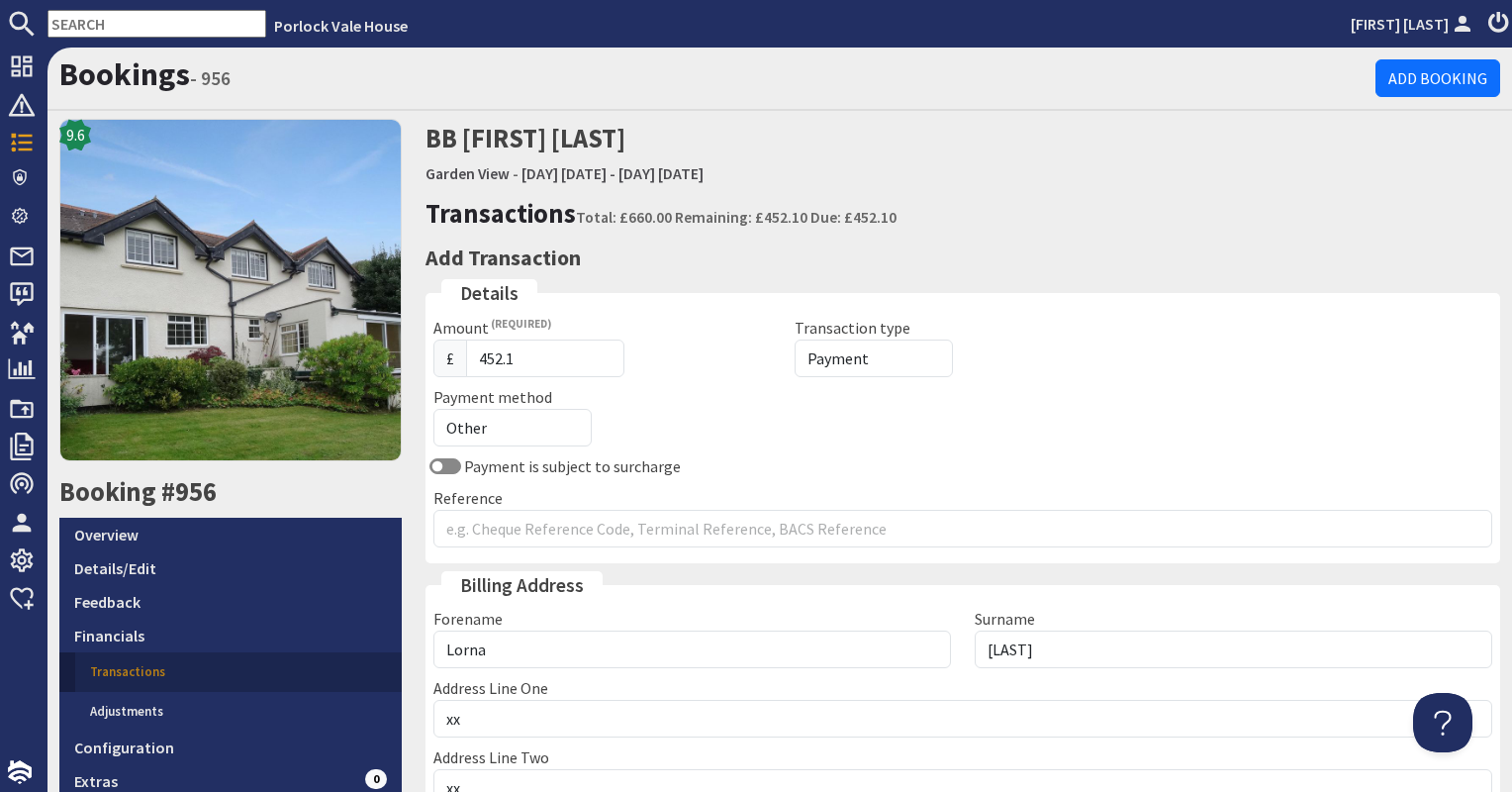 scroll, scrollTop: 0, scrollLeft: 0, axis: both 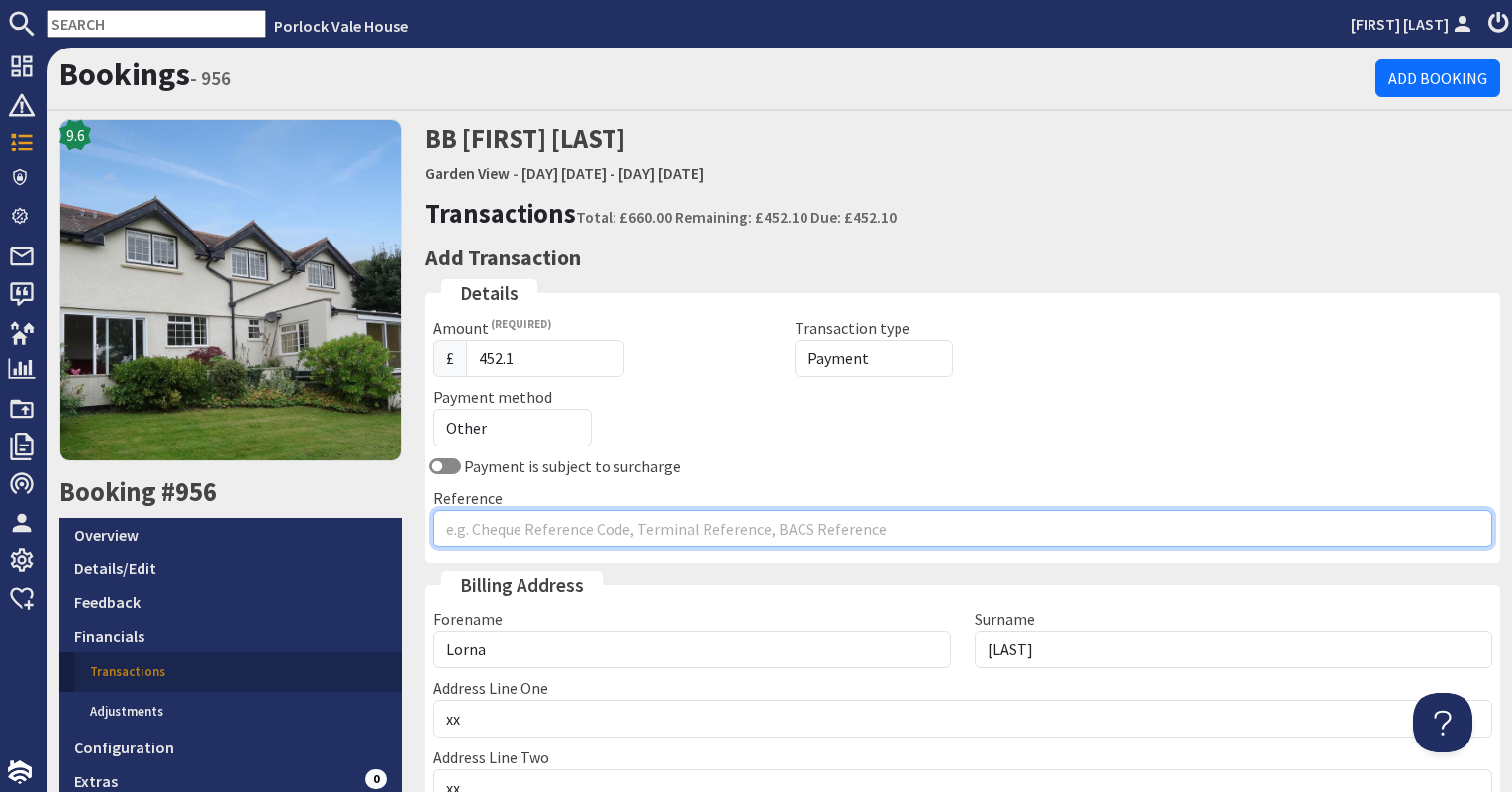 click on "Reference" at bounding box center (963, 529) 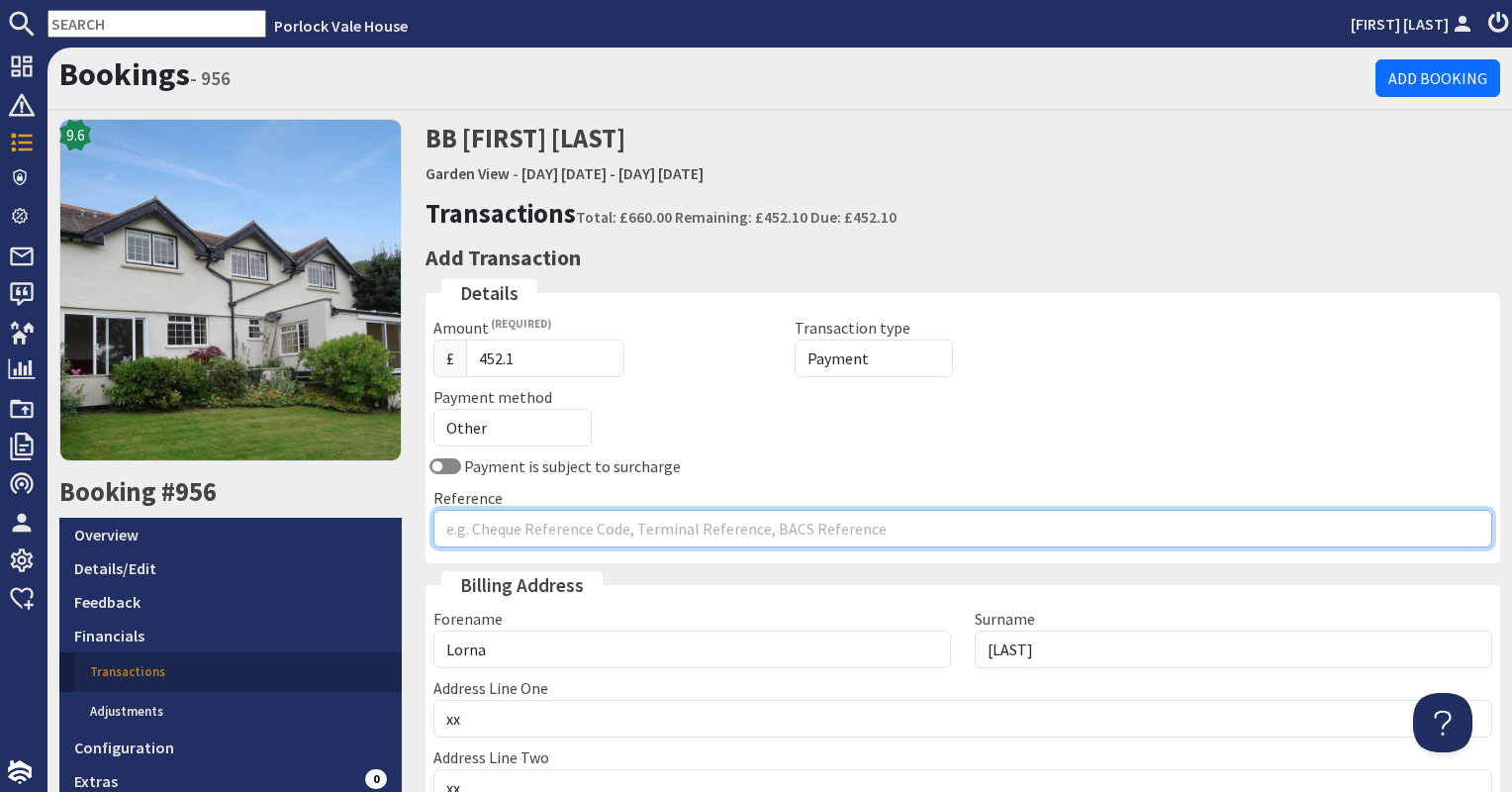 type on "BB Received Booking Payment" 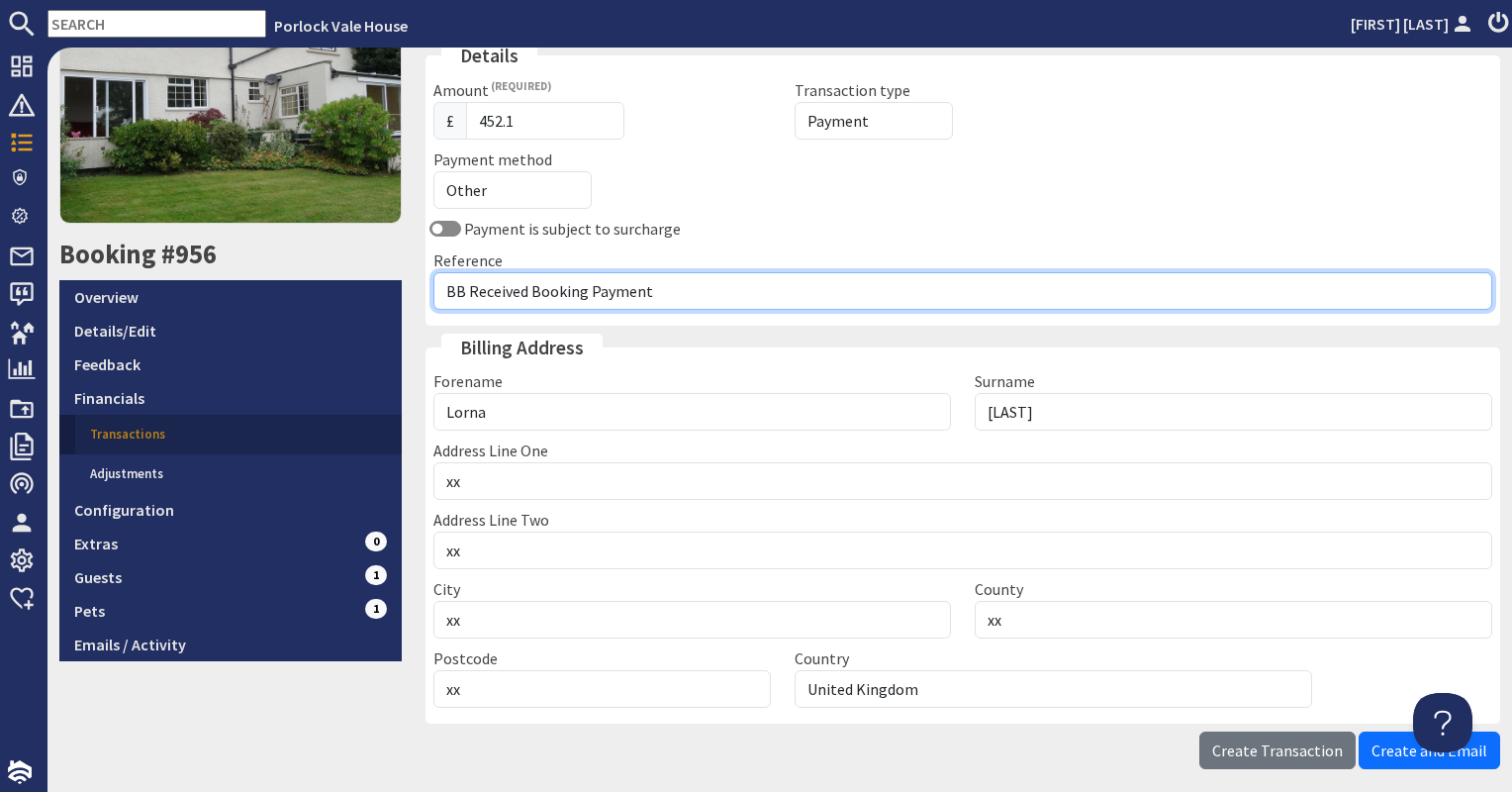 scroll, scrollTop: 320, scrollLeft: 0, axis: vertical 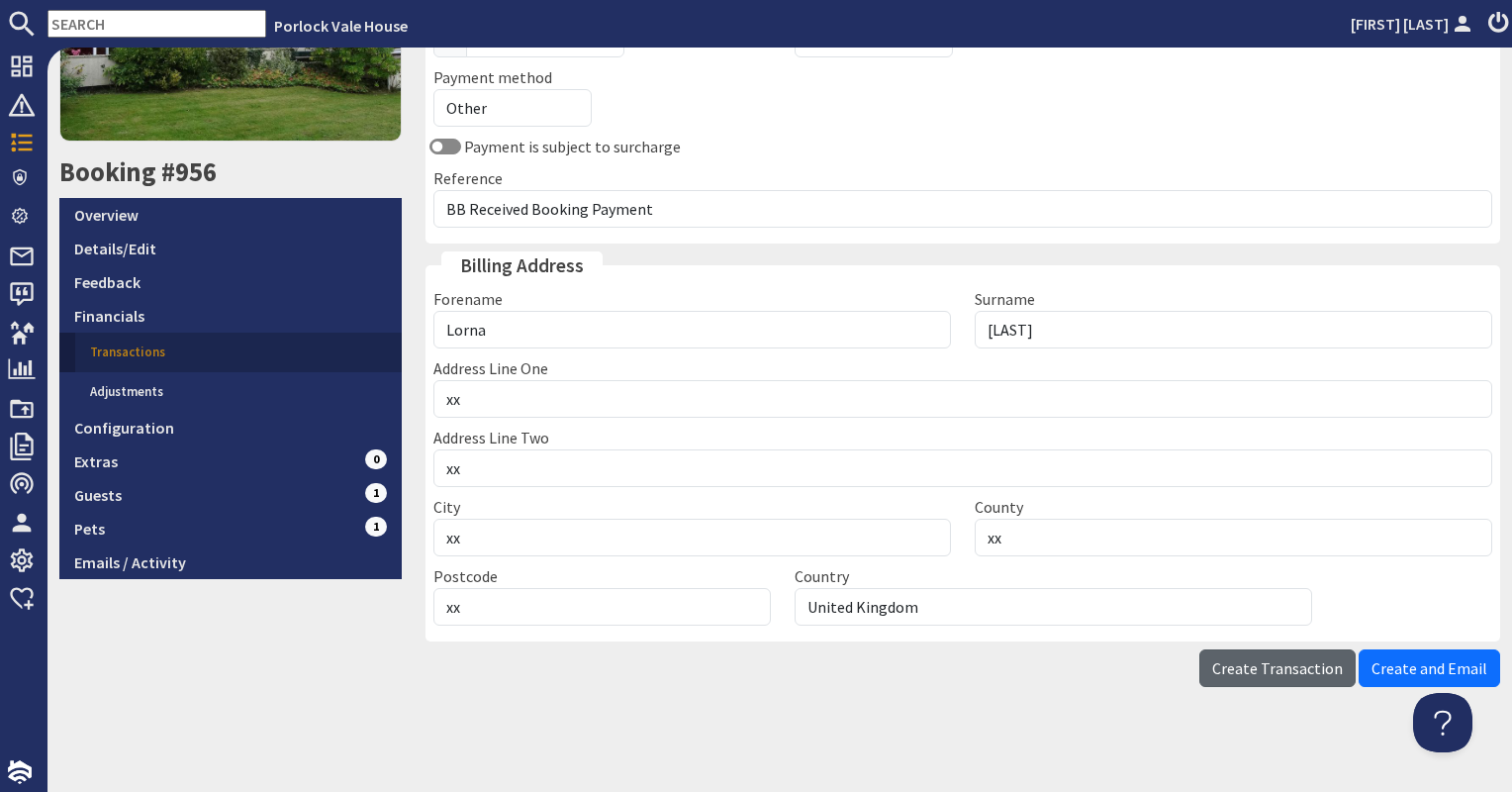 click on "Create Transaction" at bounding box center (1277, 668) 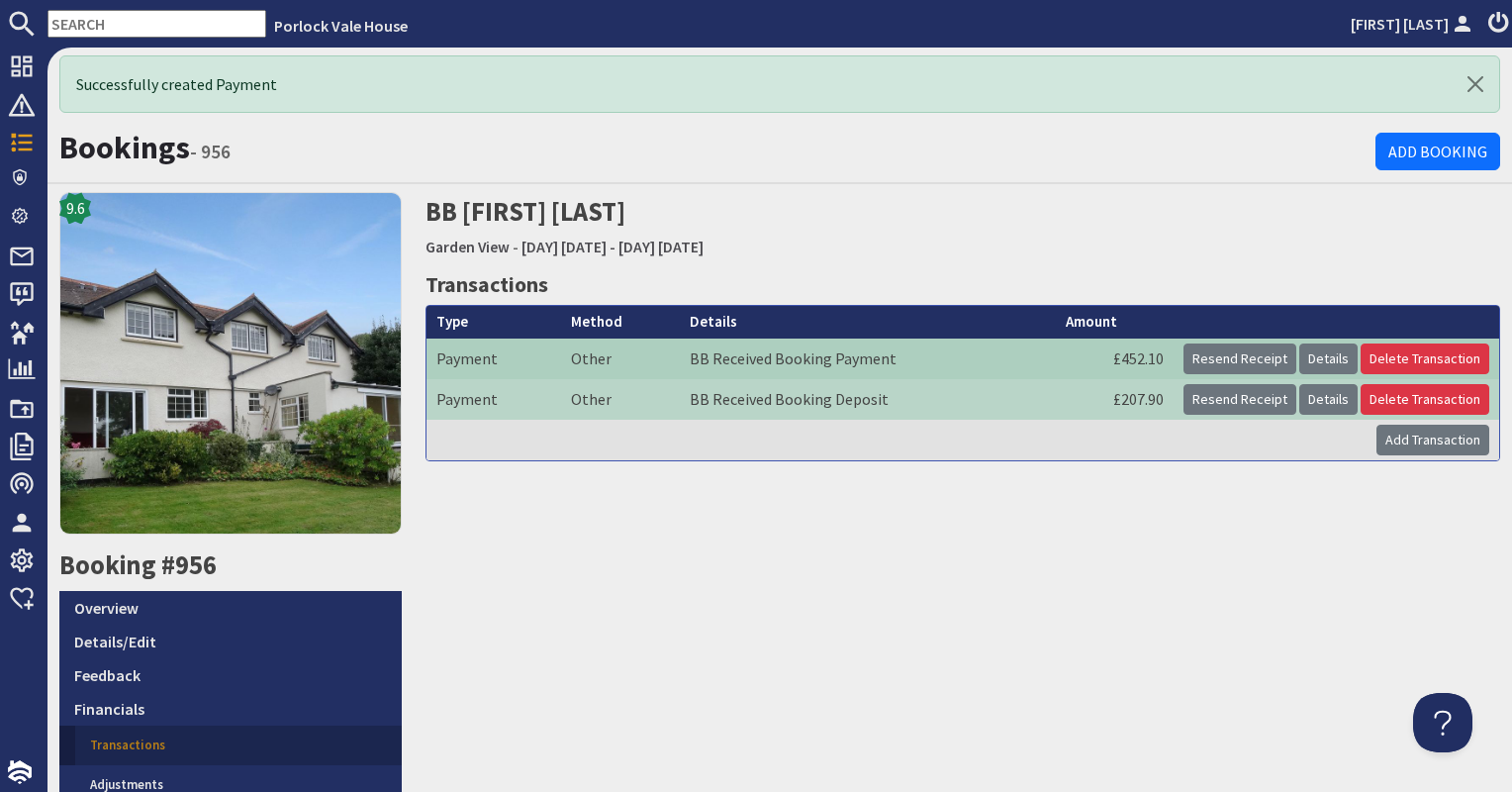 scroll, scrollTop: 0, scrollLeft: 0, axis: both 